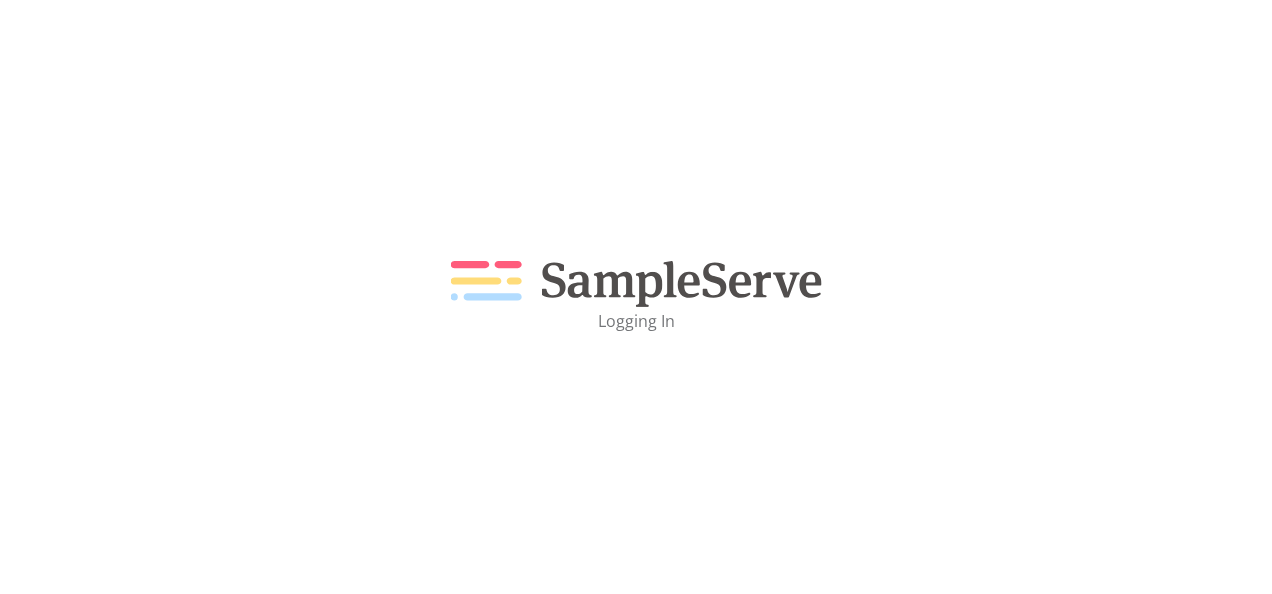 scroll, scrollTop: 0, scrollLeft: 0, axis: both 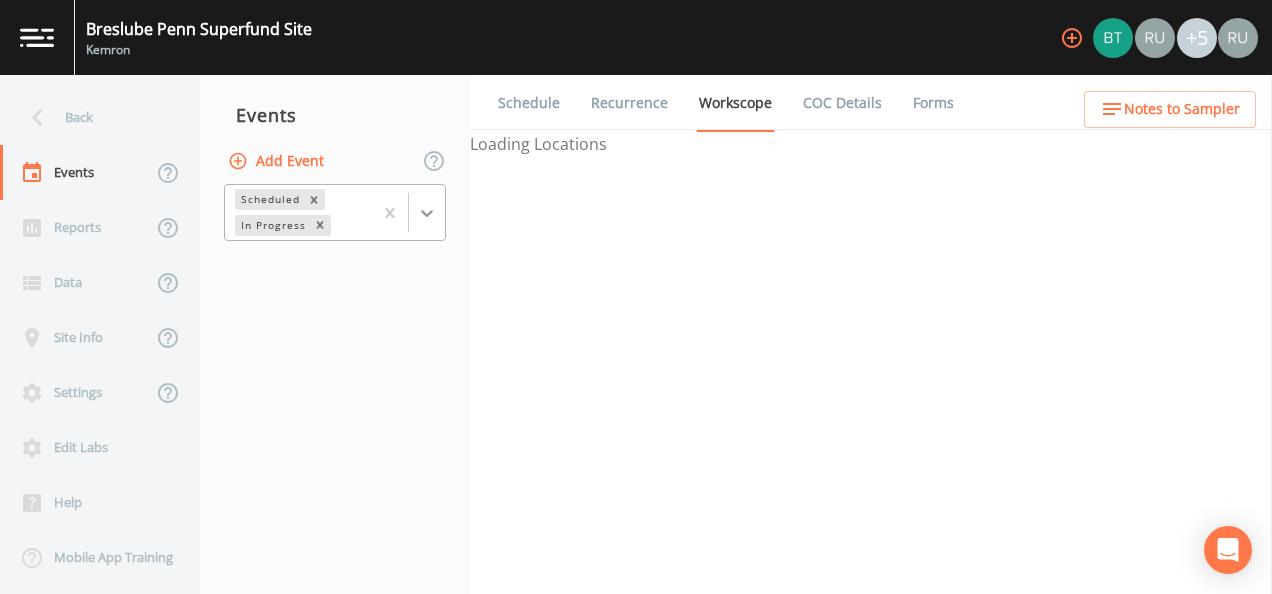 click 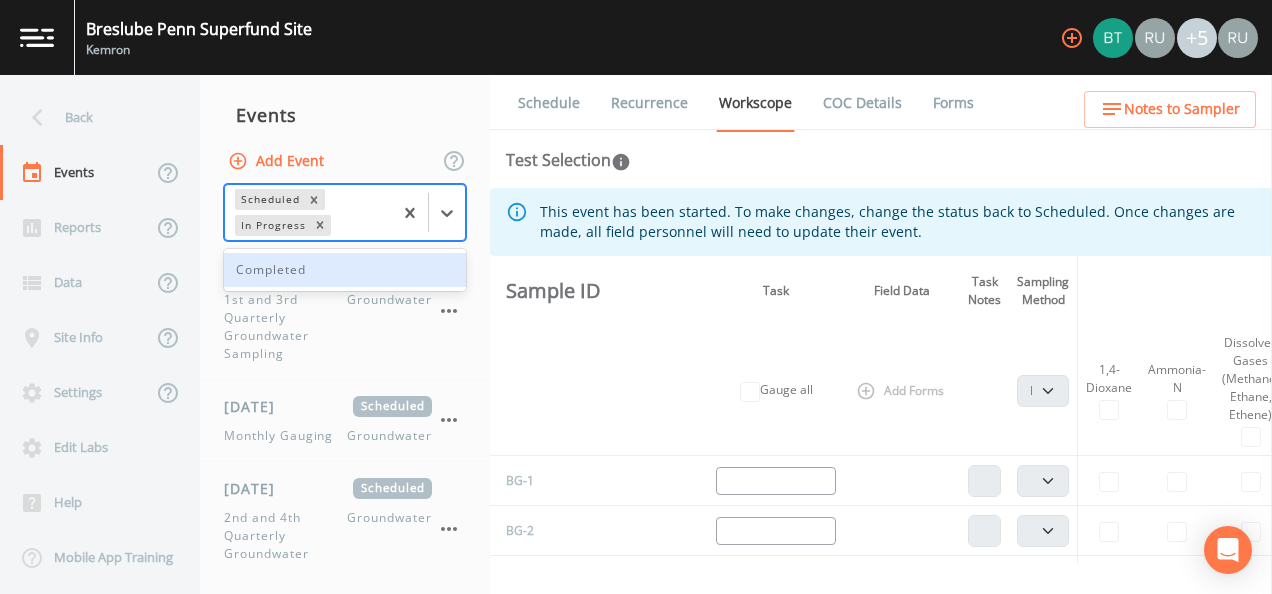 click on "Completed" at bounding box center (345, 270) 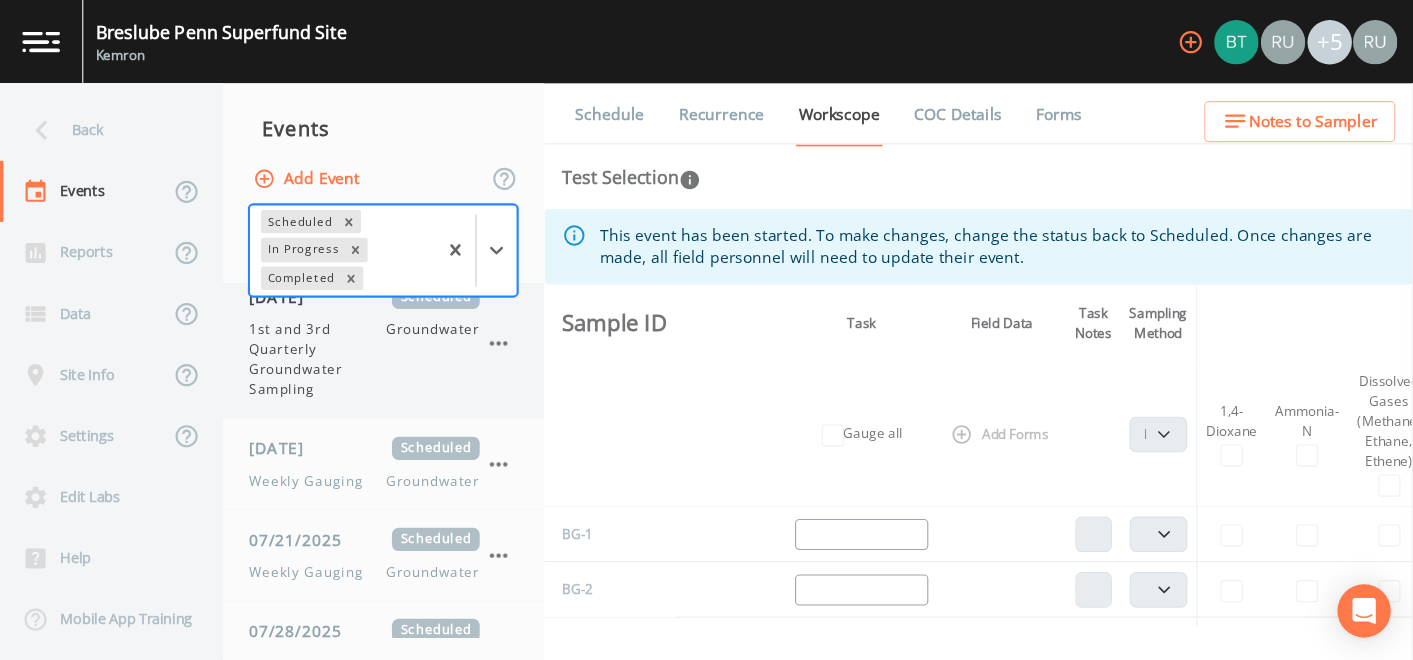 scroll, scrollTop: 1112, scrollLeft: 0, axis: vertical 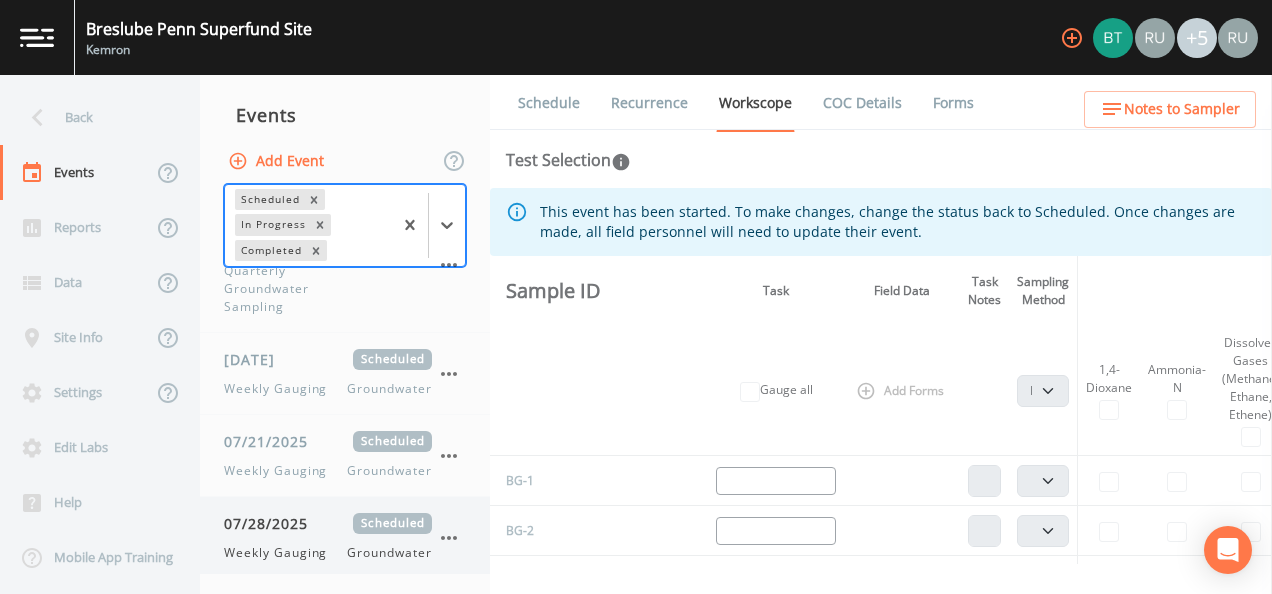 click on "07/28/2025 Scheduled Weekly Gauging Groundwater" at bounding box center [328, 537] 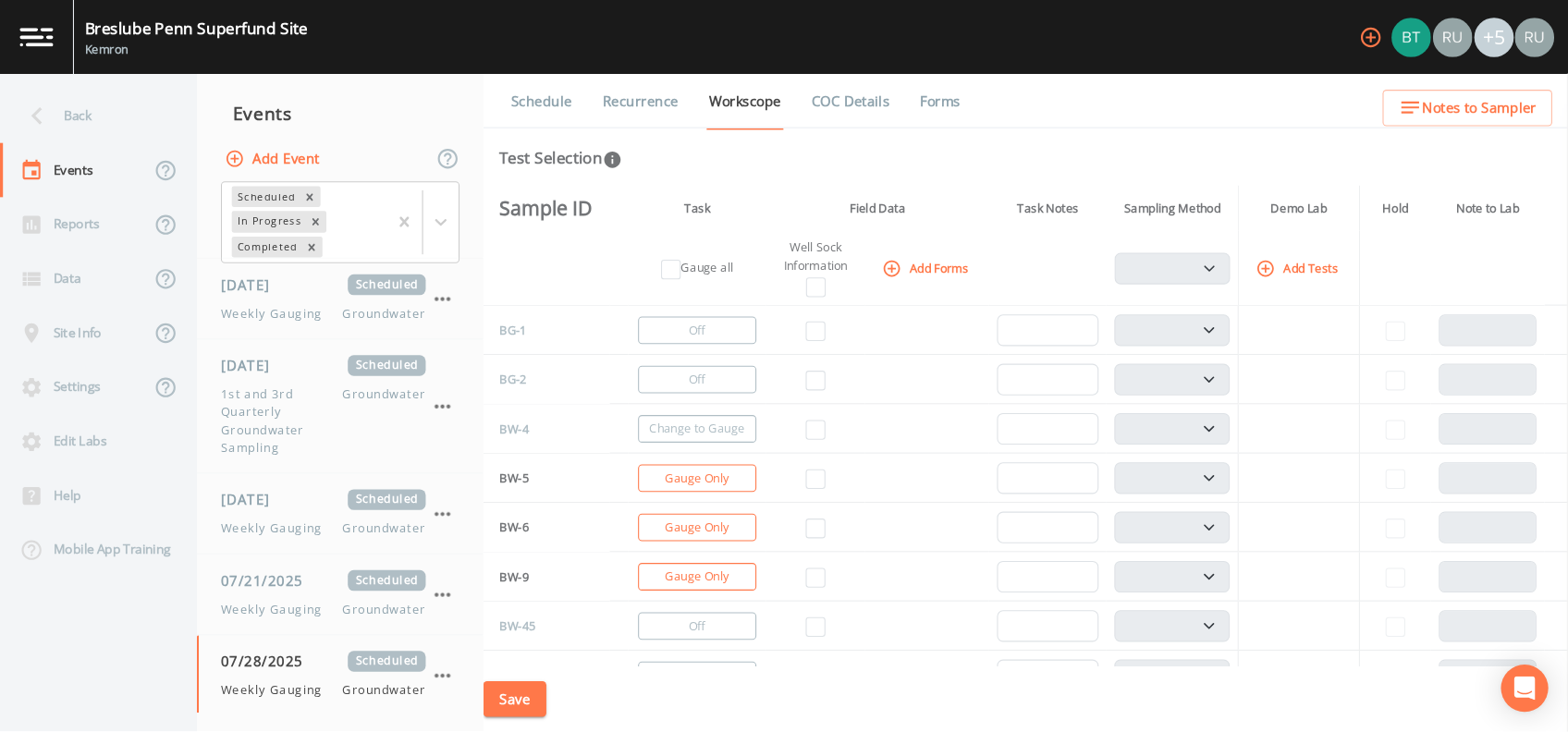 scroll, scrollTop: 848, scrollLeft: 0, axis: vertical 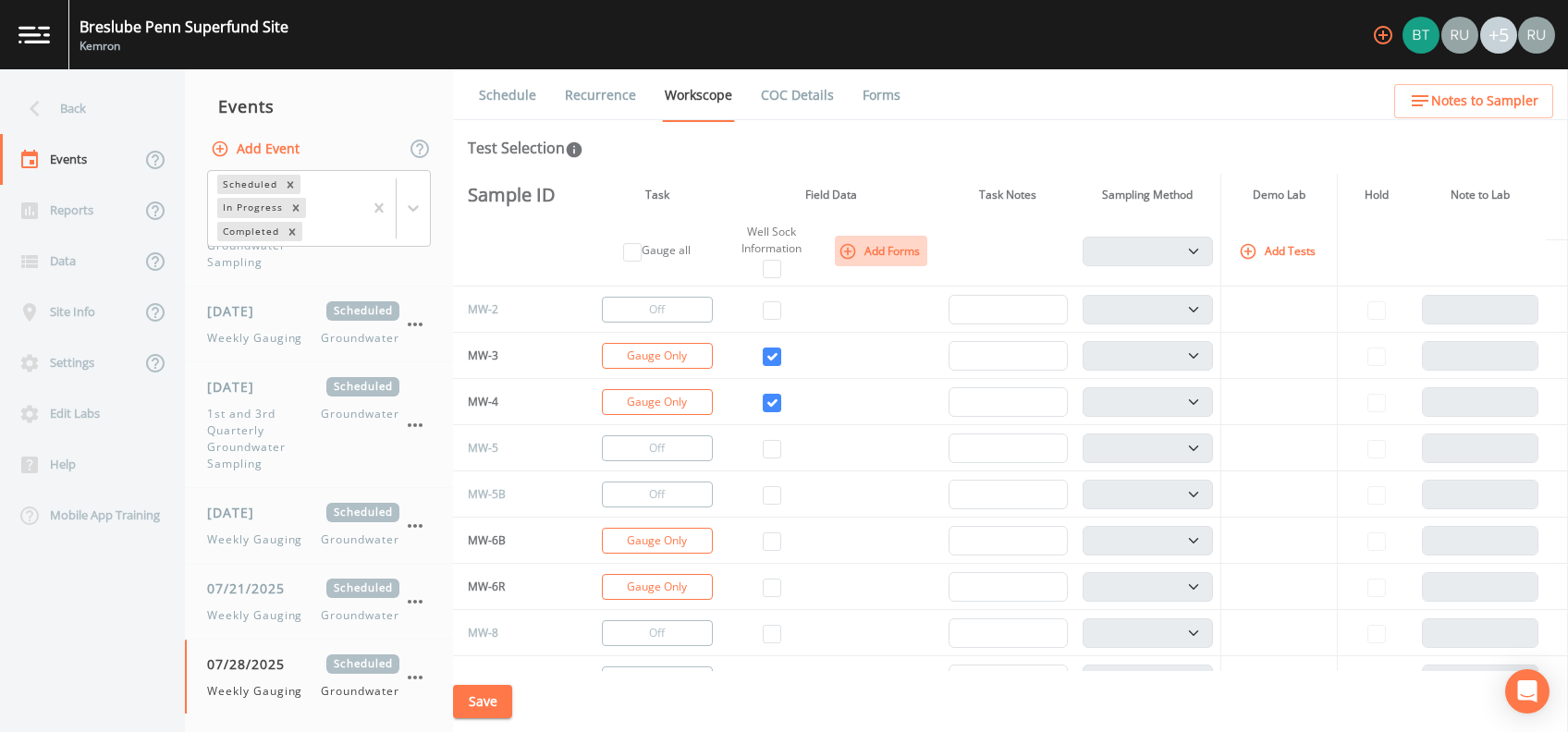 click on "Add Forms" at bounding box center [881, 250] 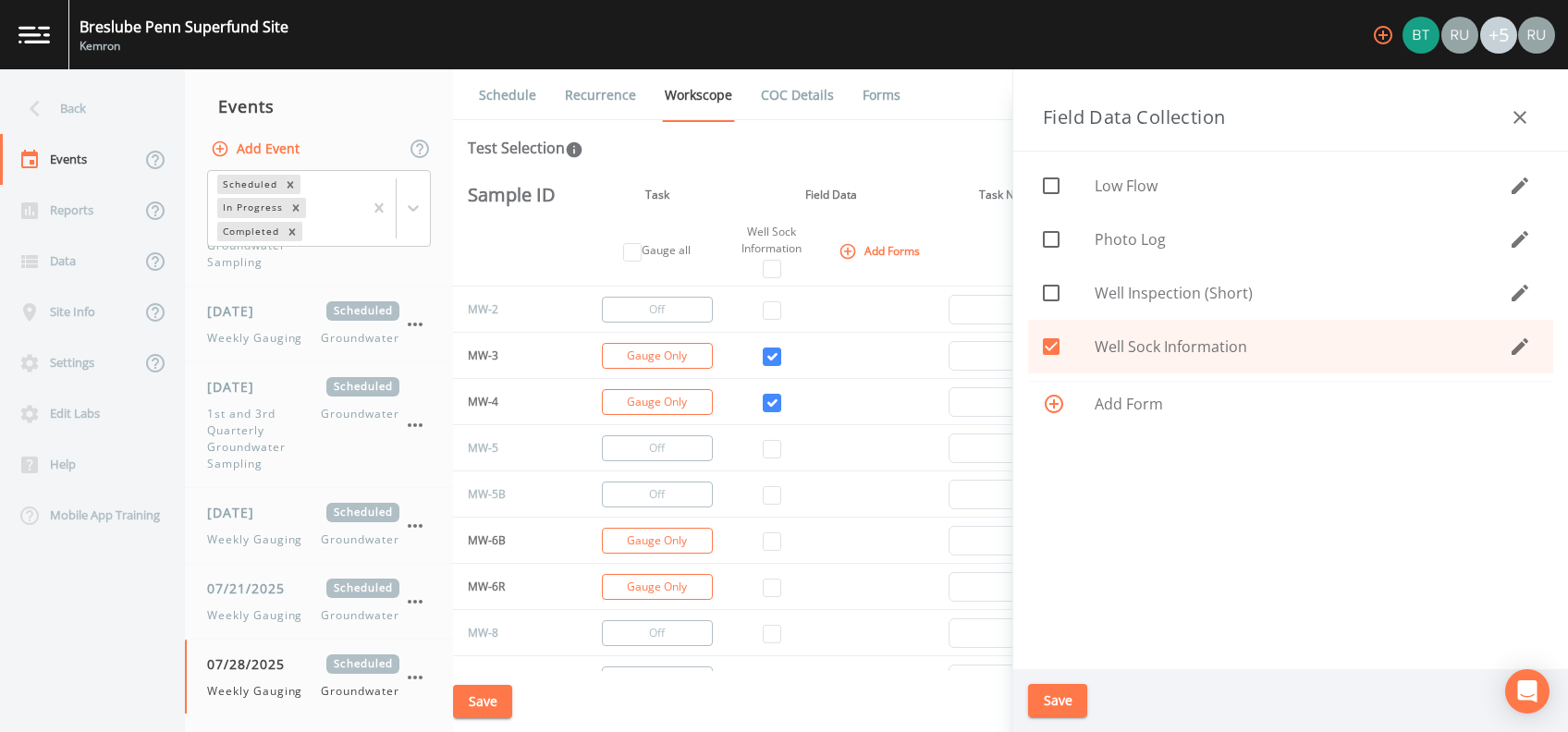 click 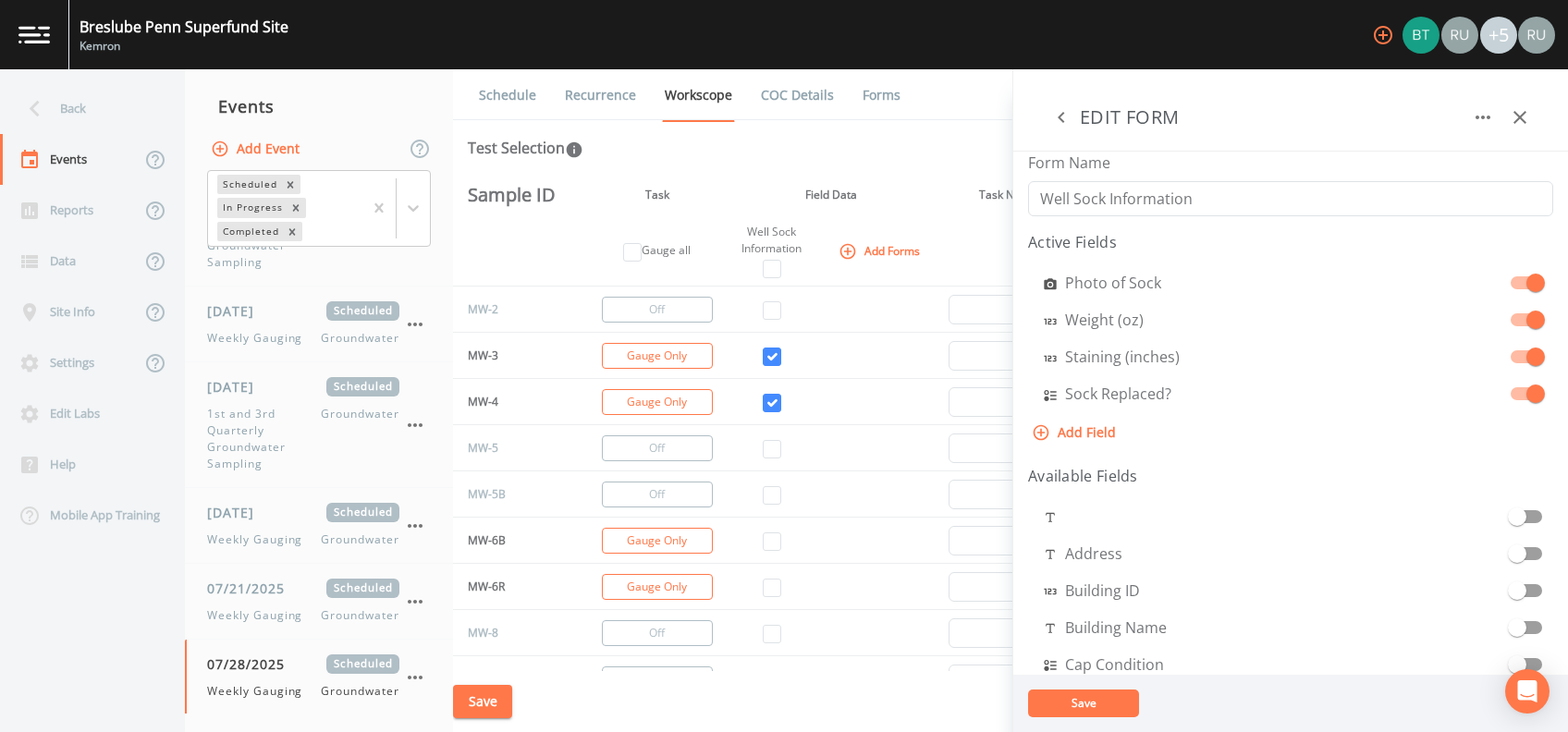 click 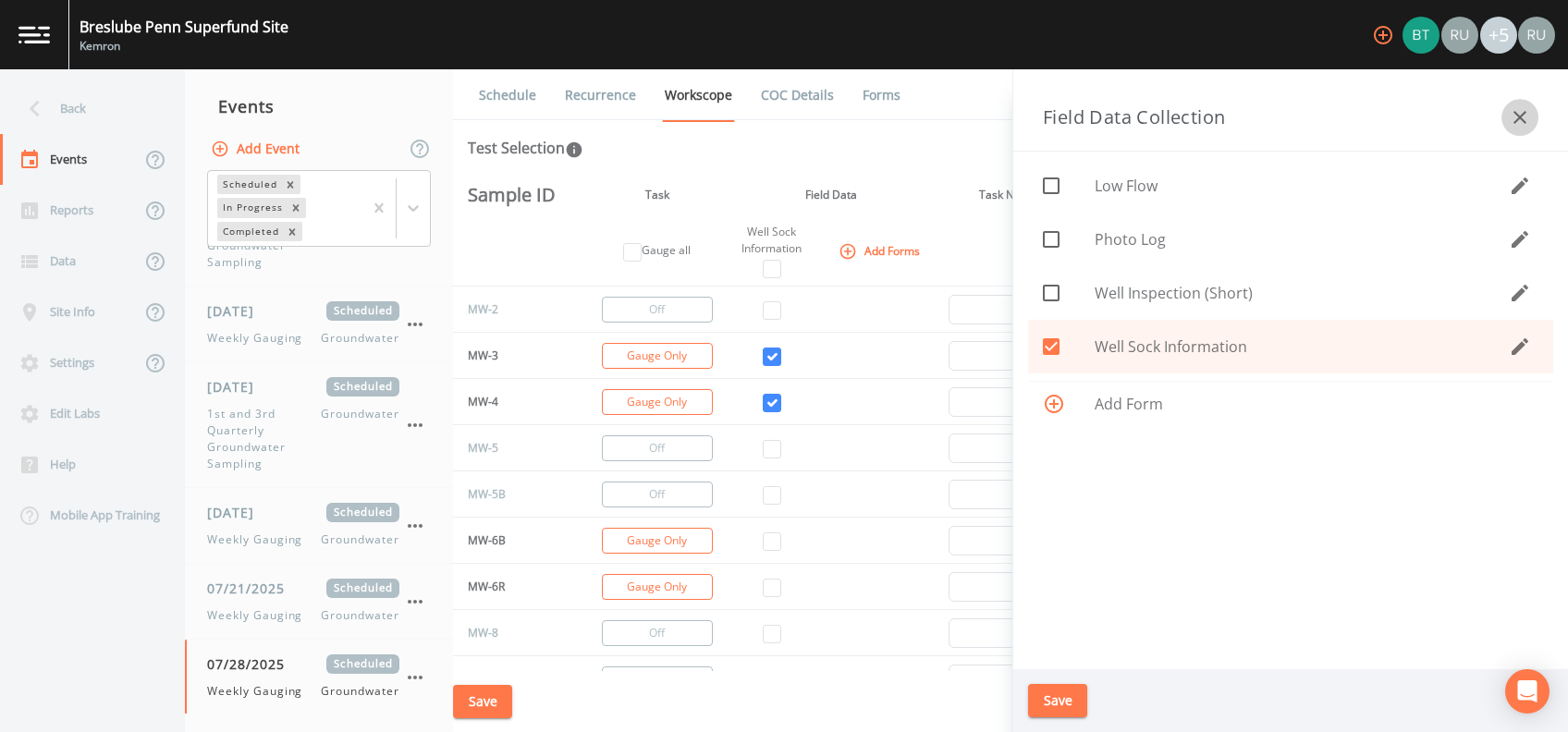 click at bounding box center (1520, 117) 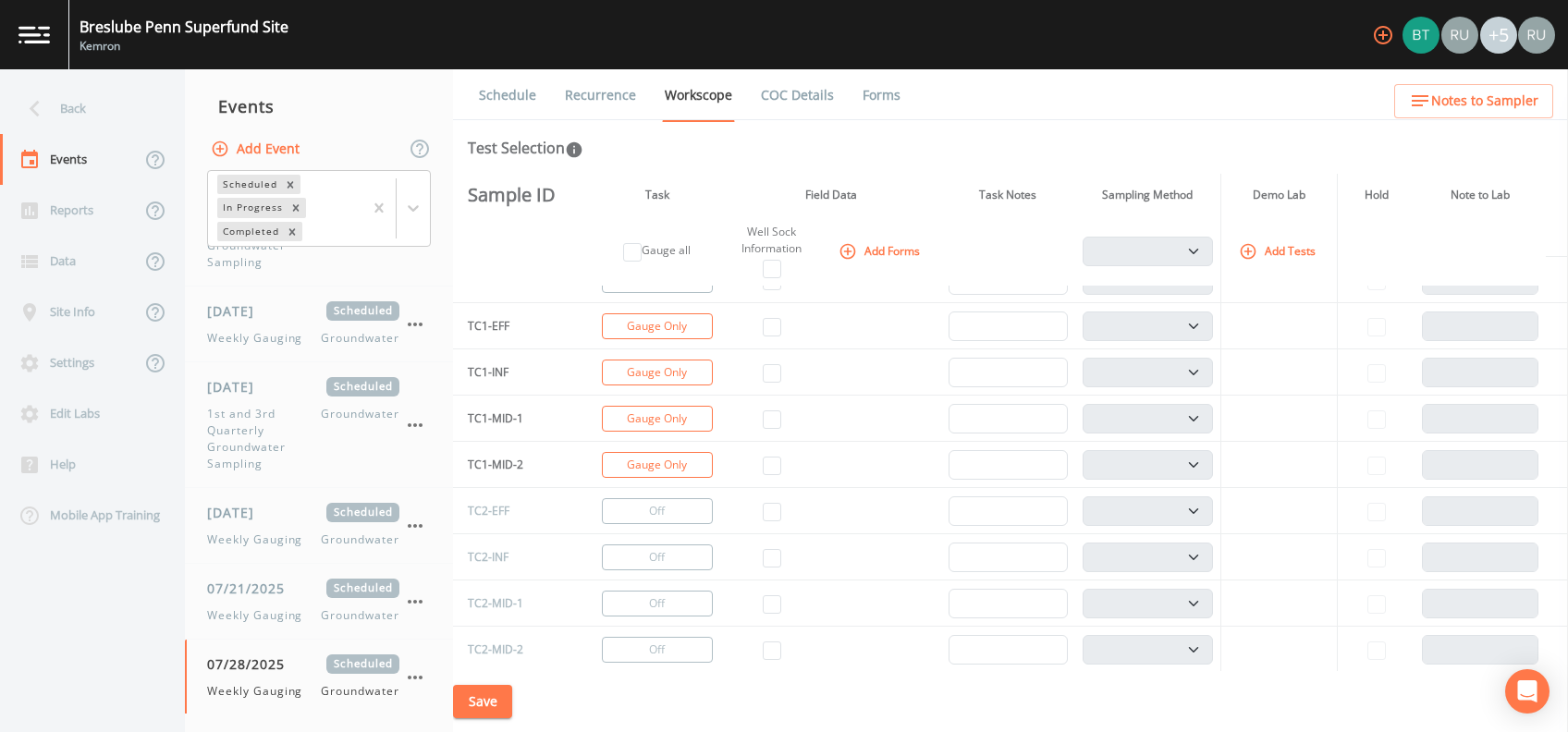 scroll, scrollTop: 4682, scrollLeft: 0, axis: vertical 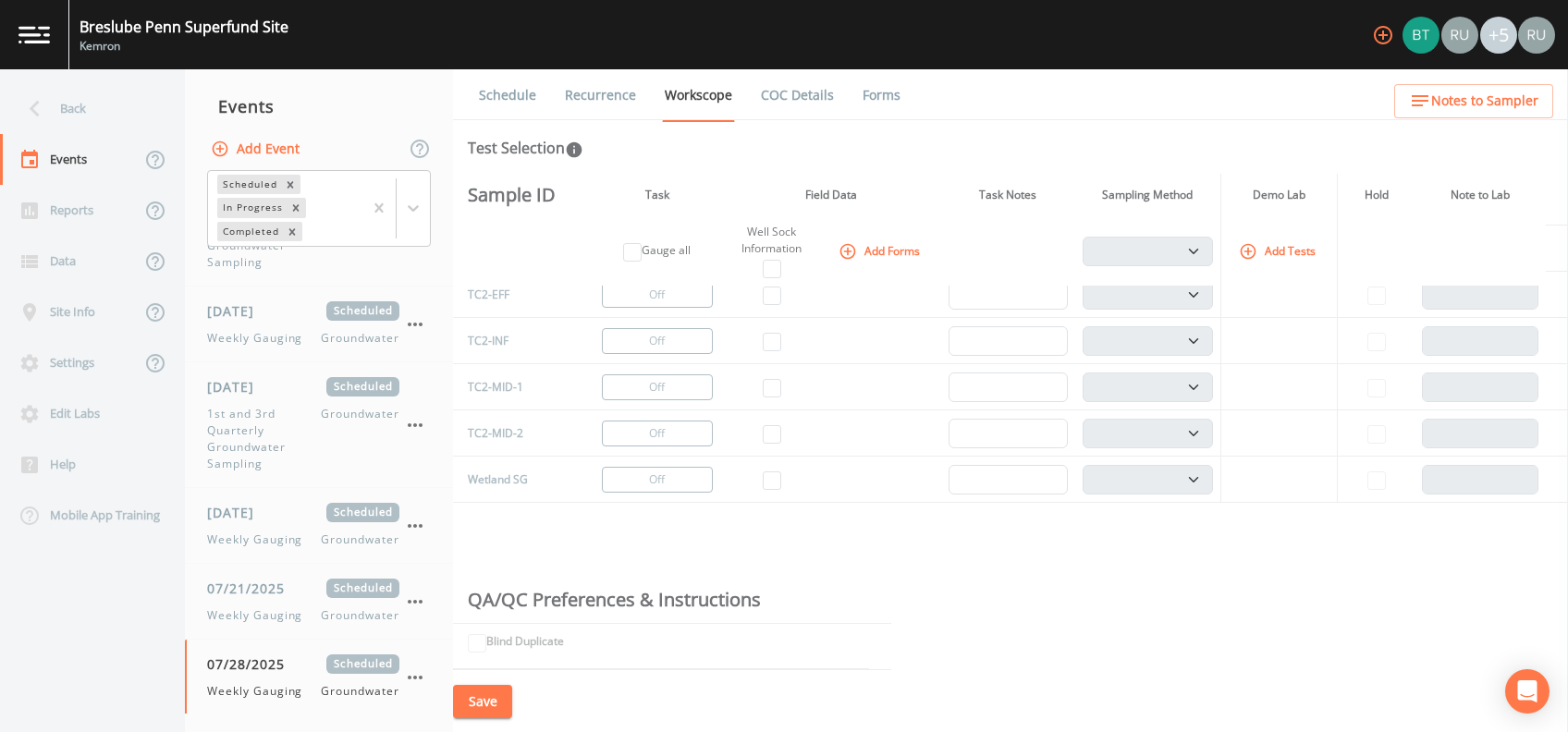 click on "Forms" at bounding box center [881, 95] 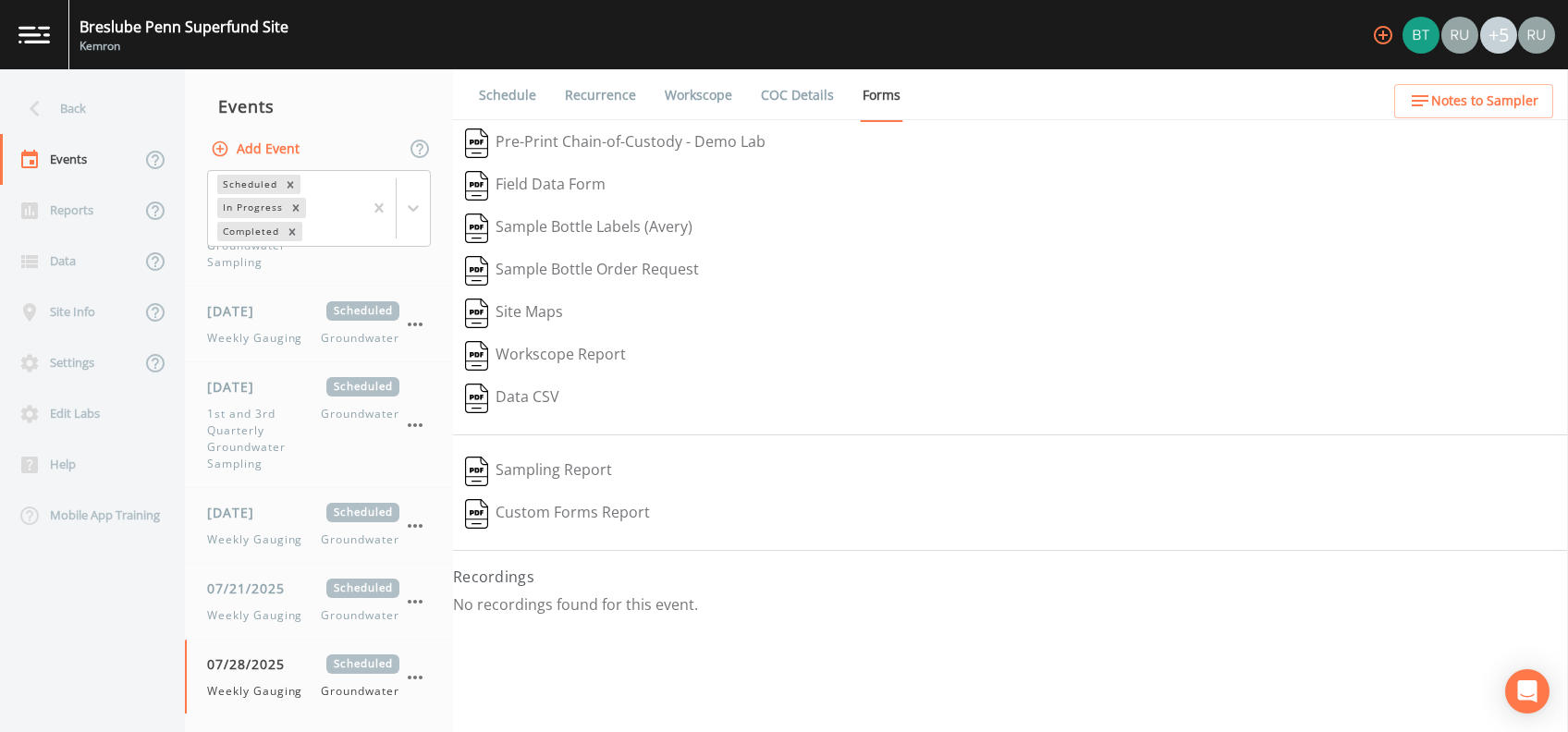 click on "Custom Forms Report" at bounding box center [557, 514] 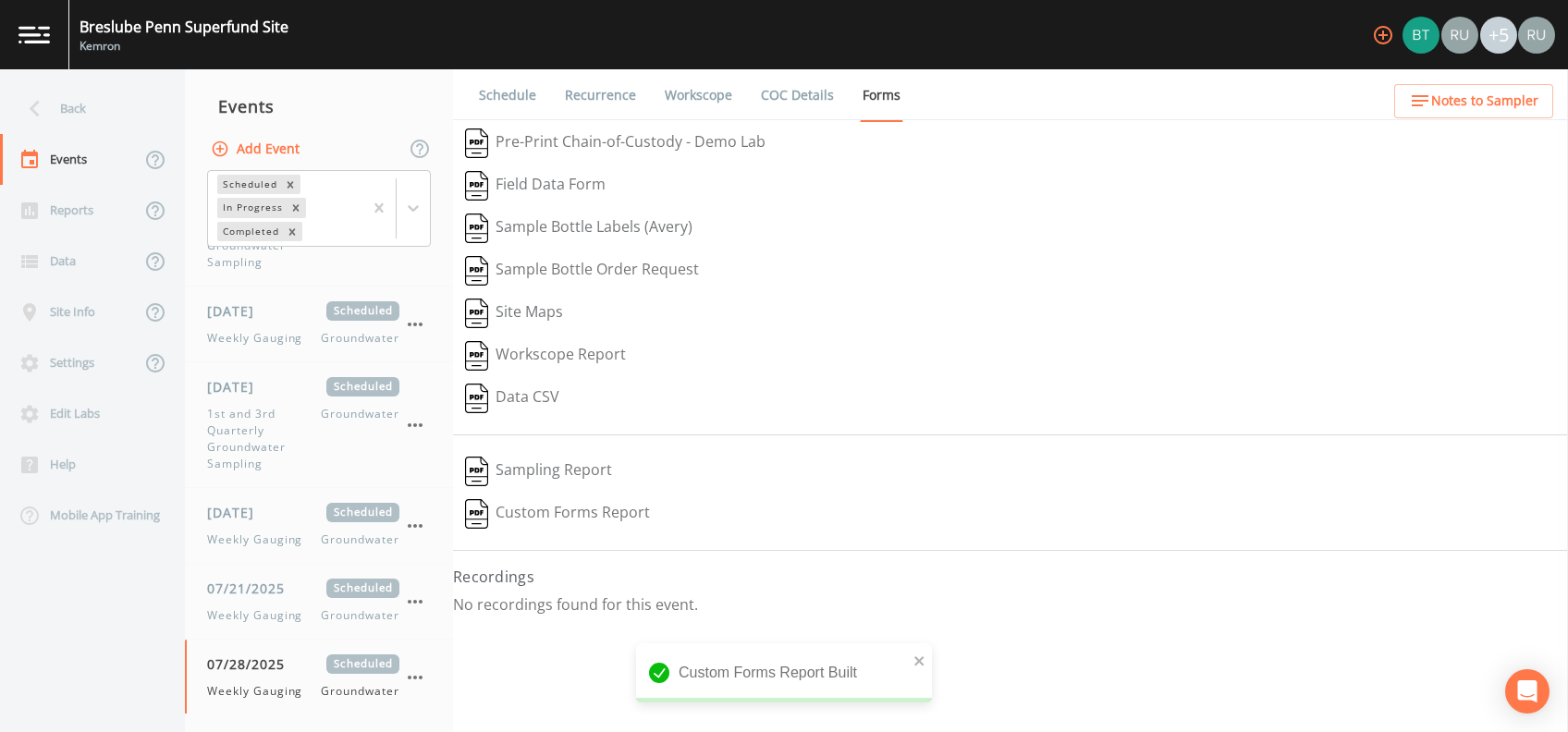 click on "Sampling Report" at bounding box center [538, 471] 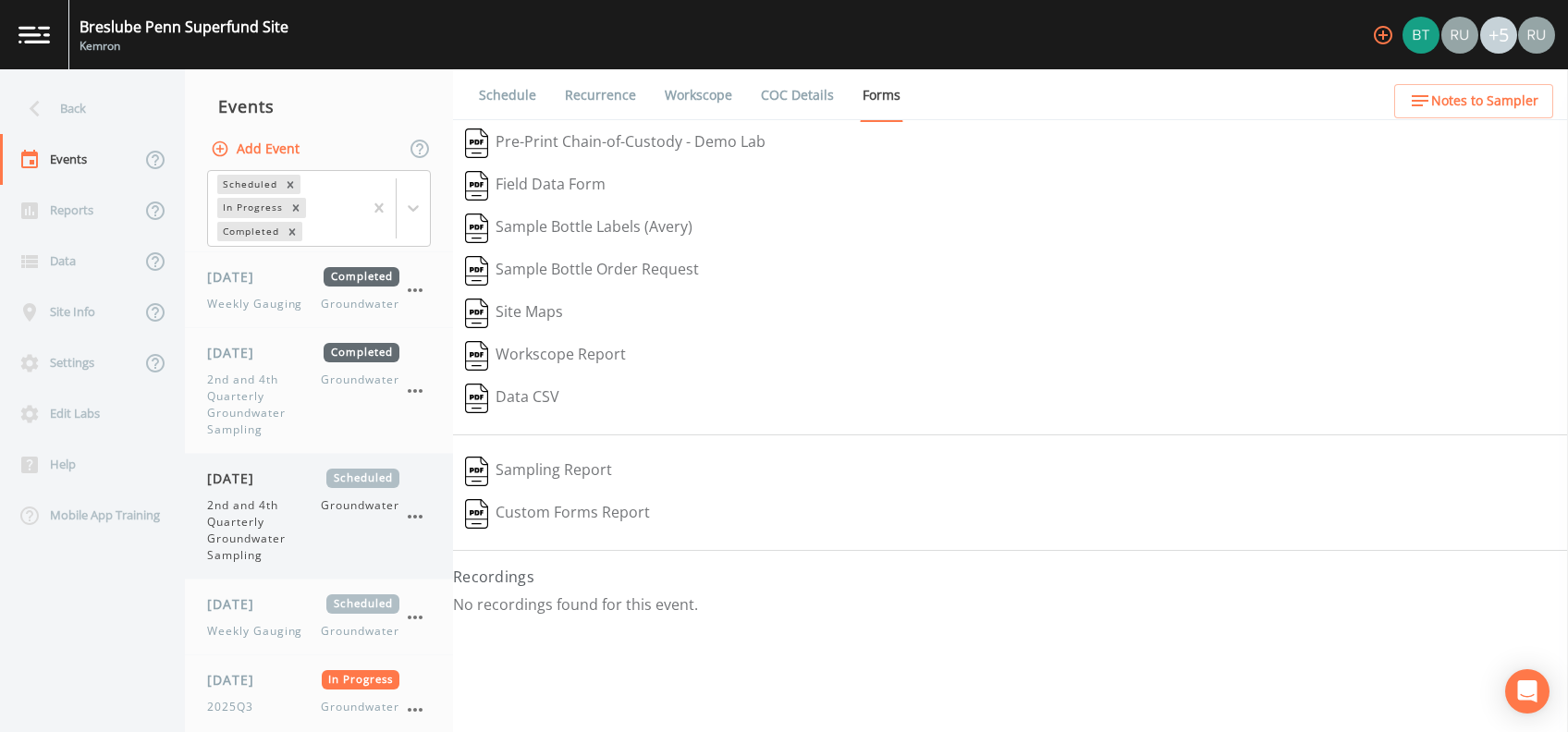 scroll, scrollTop: 493, scrollLeft: 0, axis: vertical 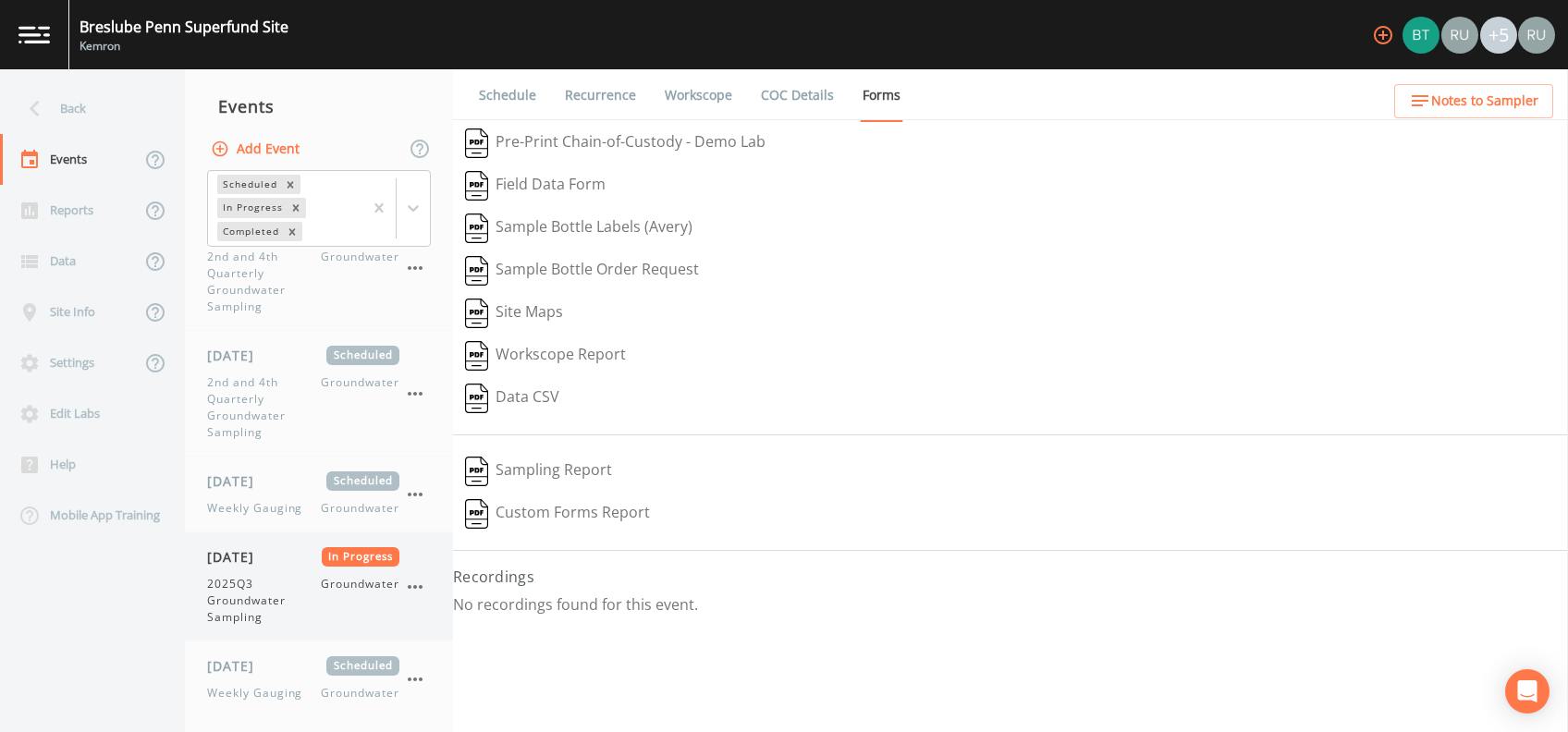 click on "2025Q3 Groundwater Sampling" at bounding box center (263, 601) 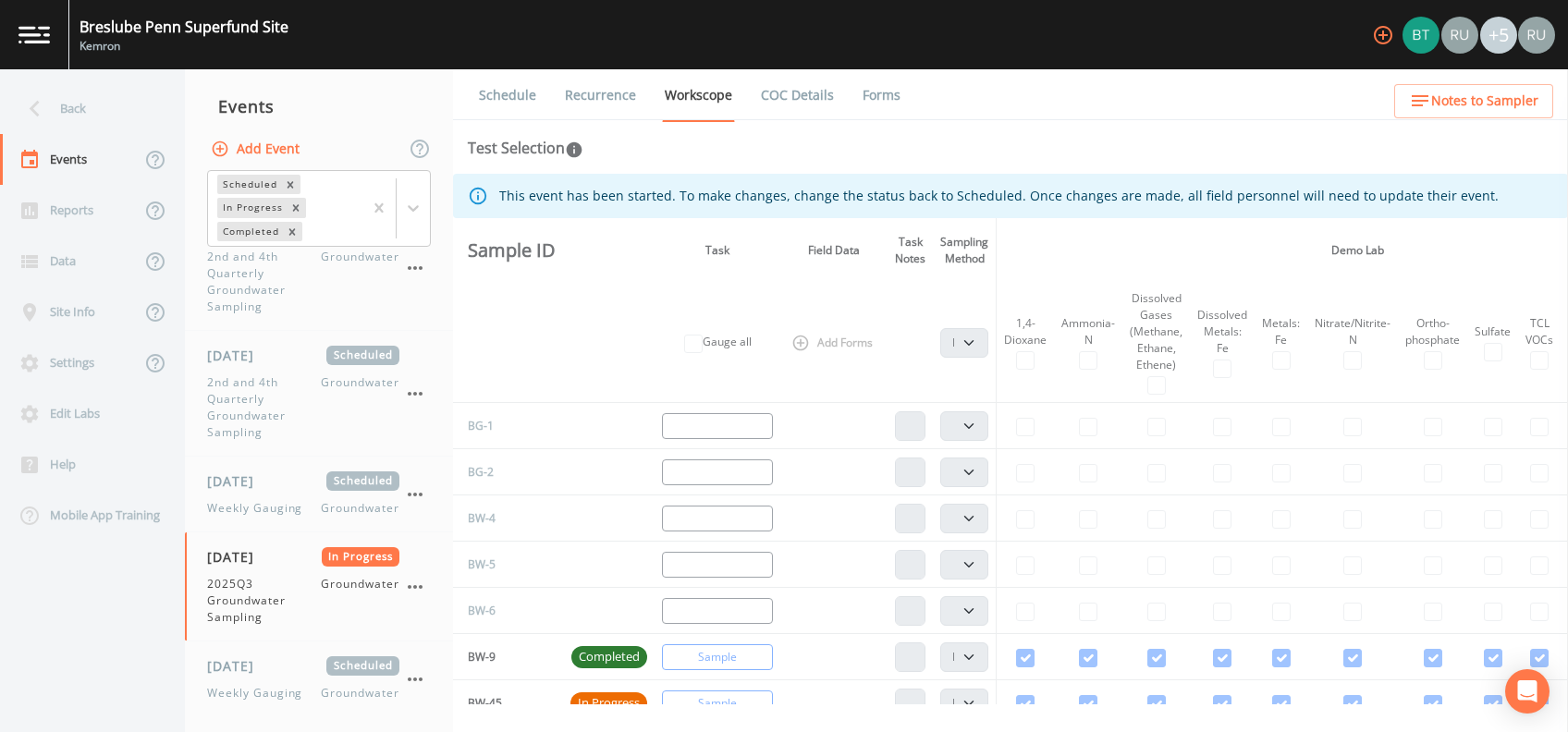 click on "Forms" at bounding box center [881, 95] 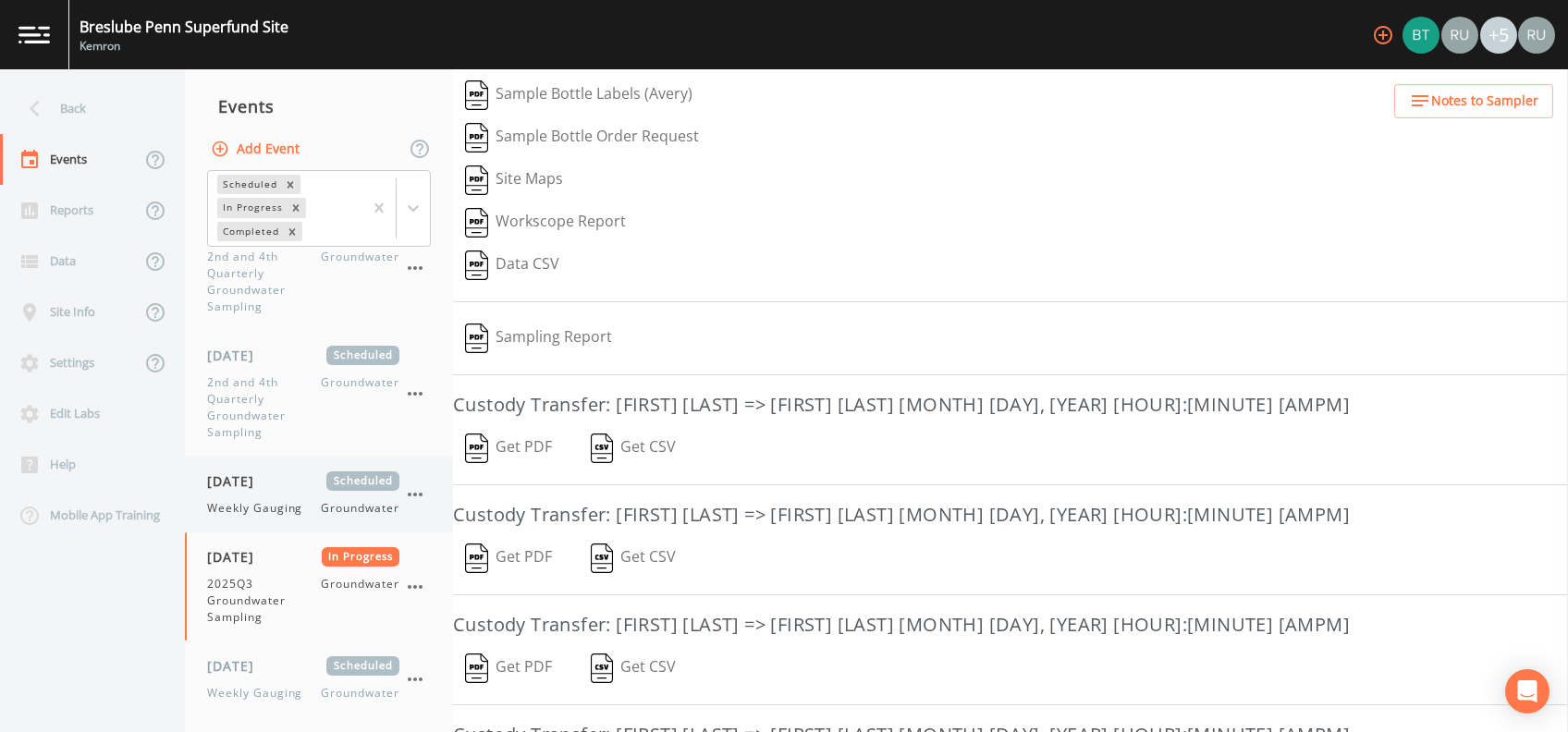 scroll, scrollTop: 101, scrollLeft: 0, axis: vertical 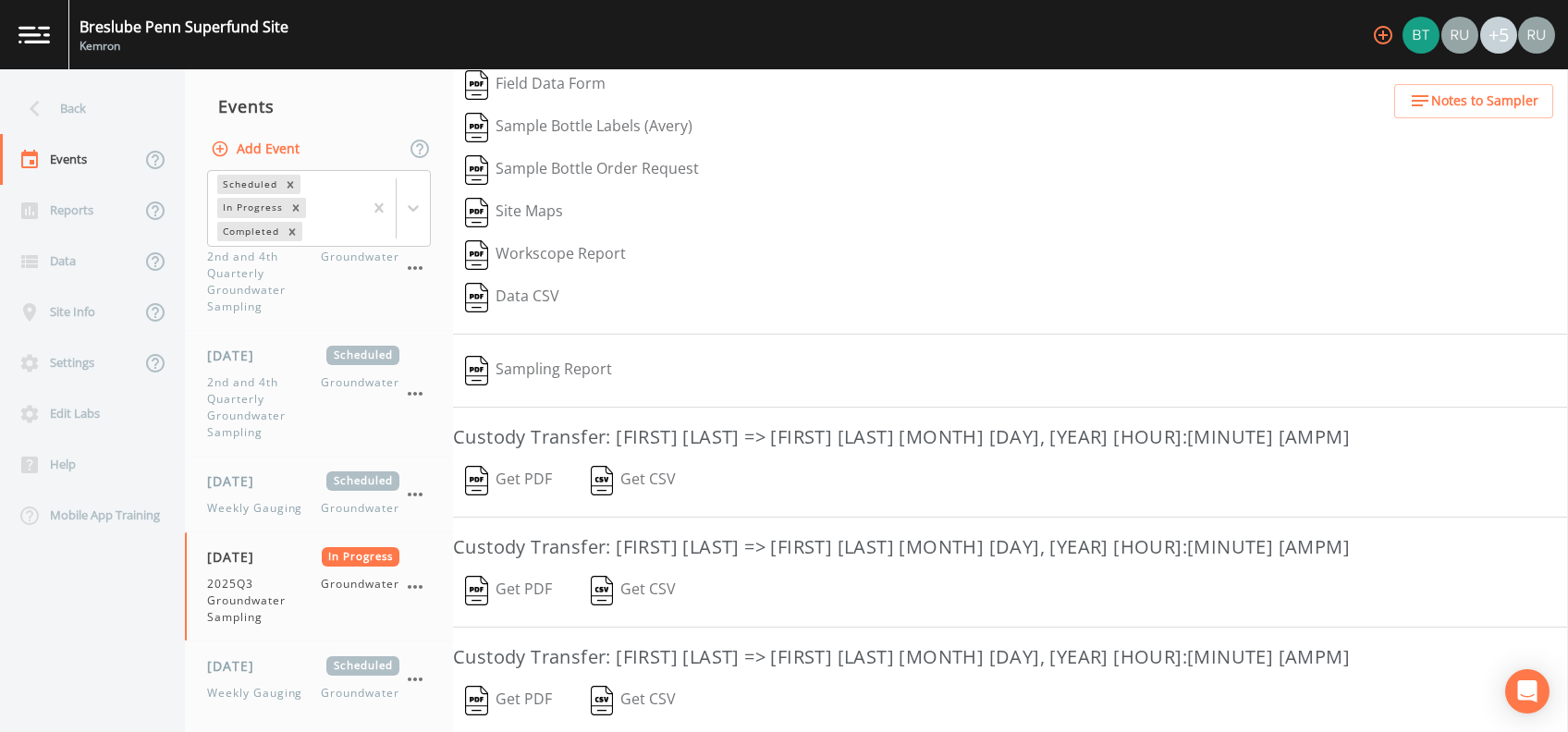 click on "Get PDF" at bounding box center [508, 481] 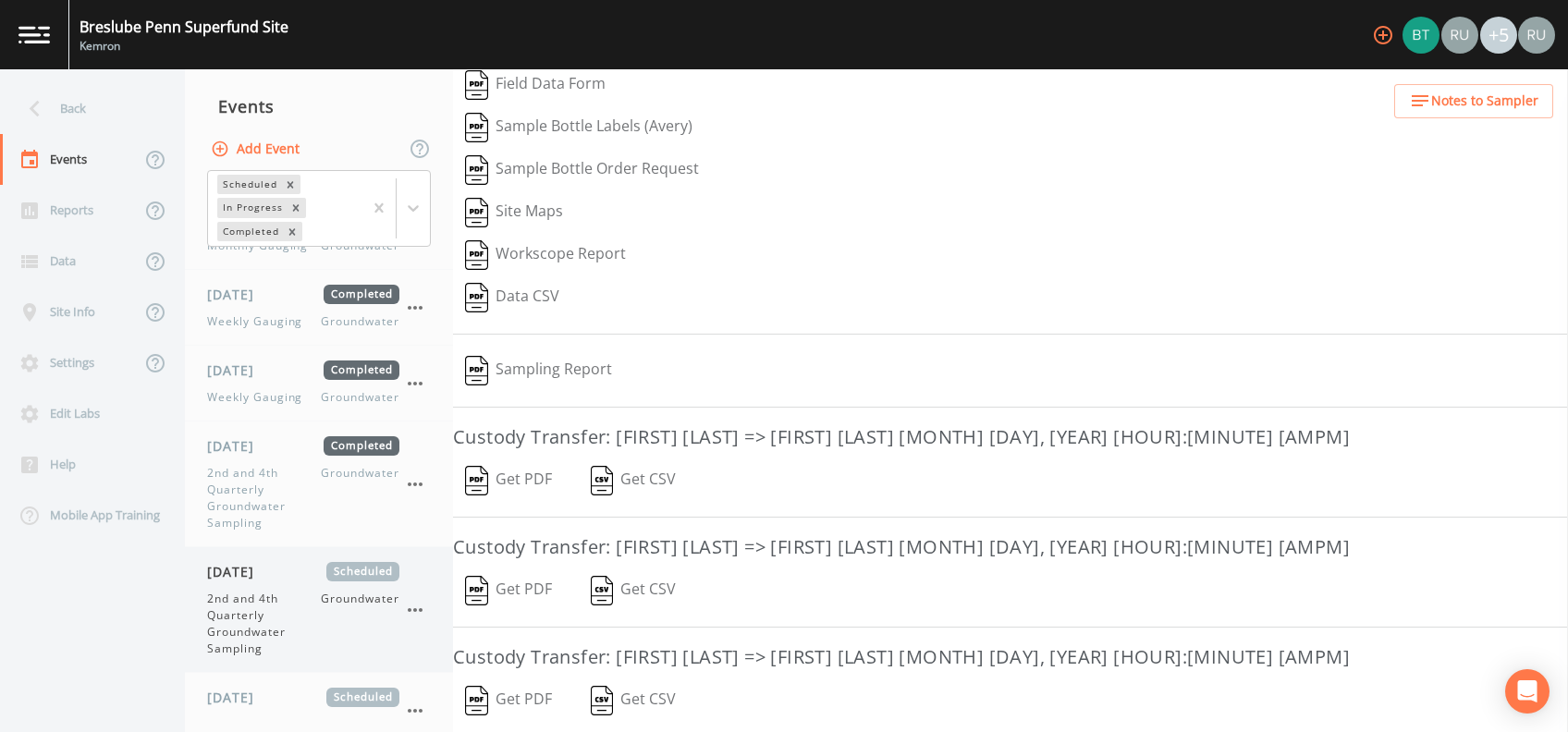 scroll, scrollTop: 0, scrollLeft: 0, axis: both 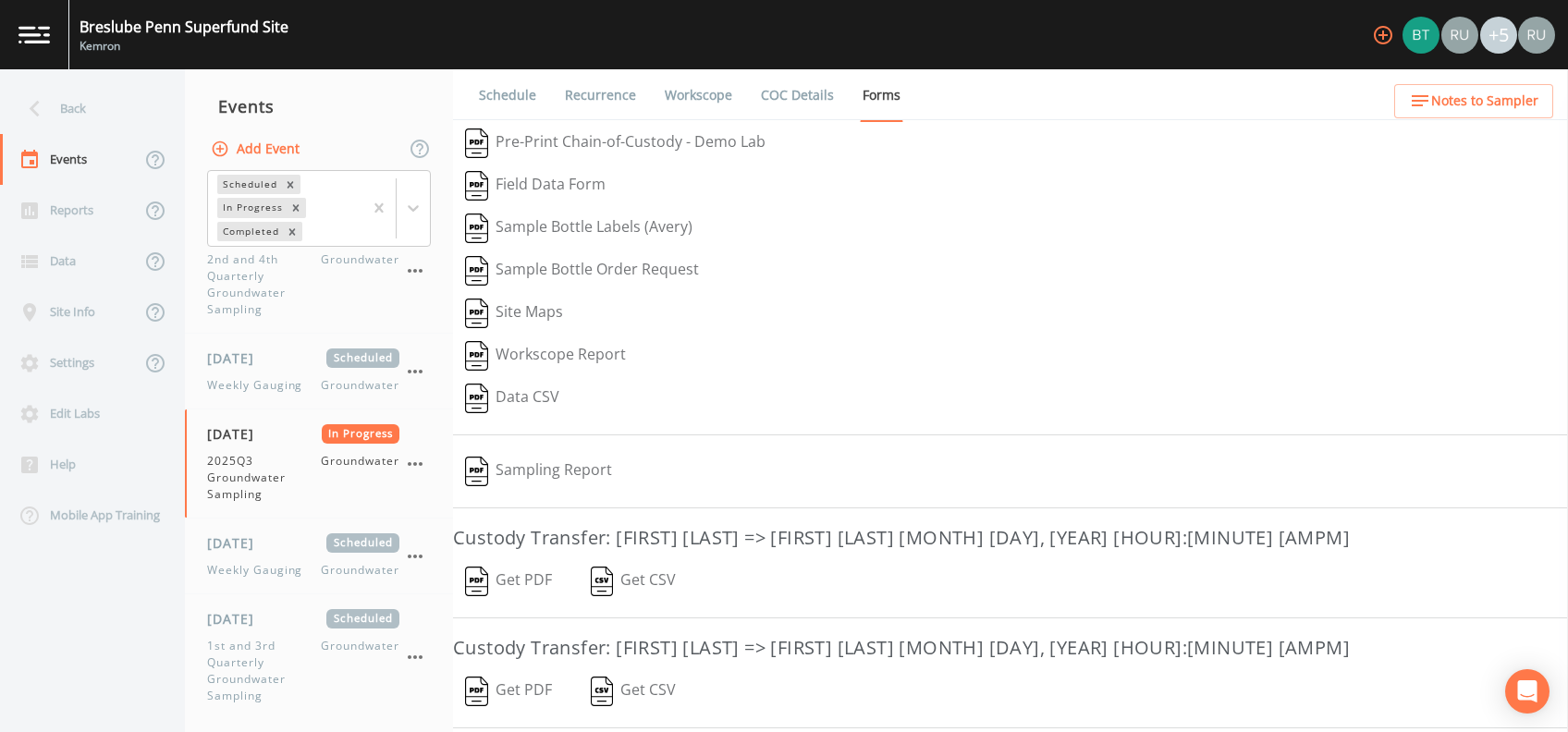 click on "Sampling Report" at bounding box center (538, 471) 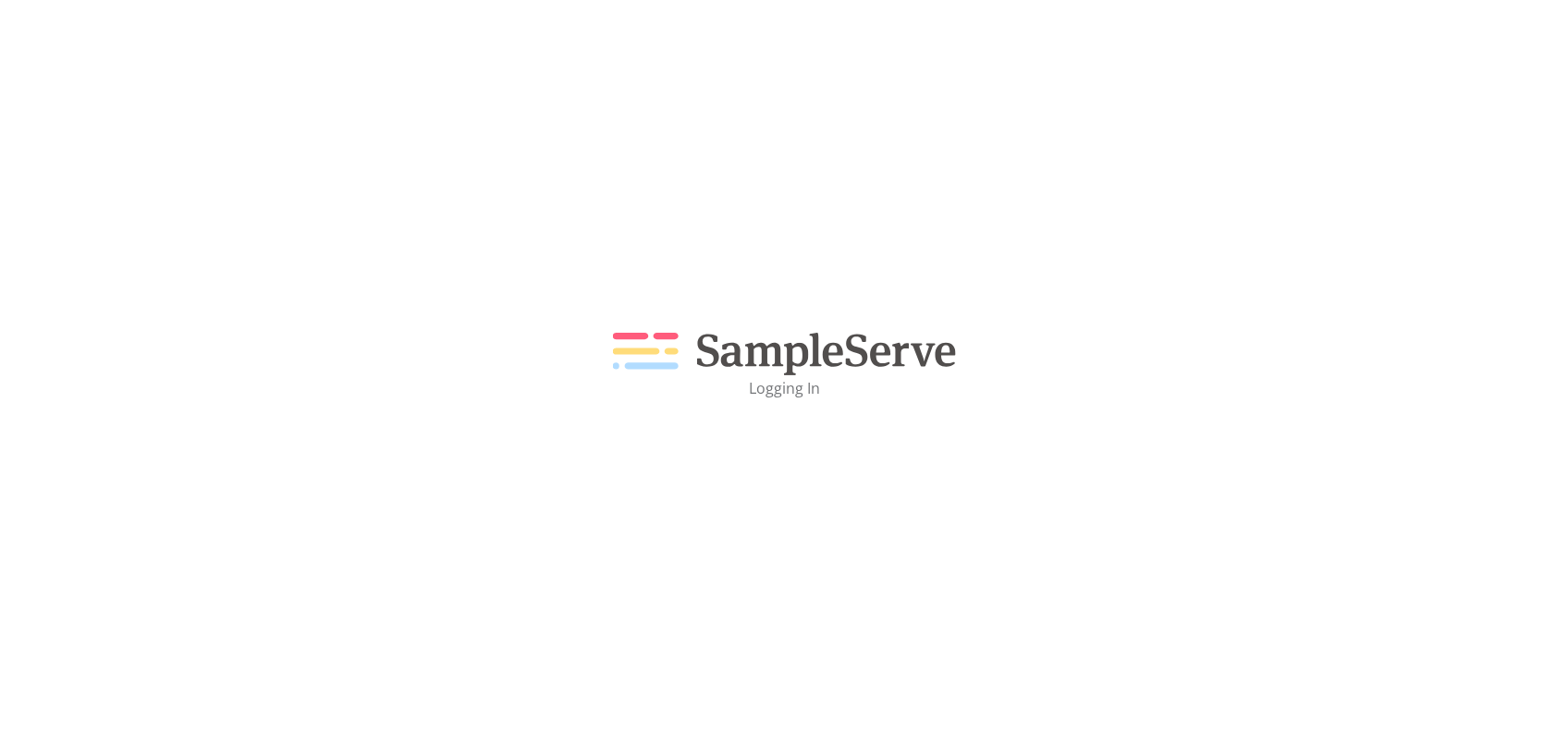 scroll, scrollTop: 0, scrollLeft: 0, axis: both 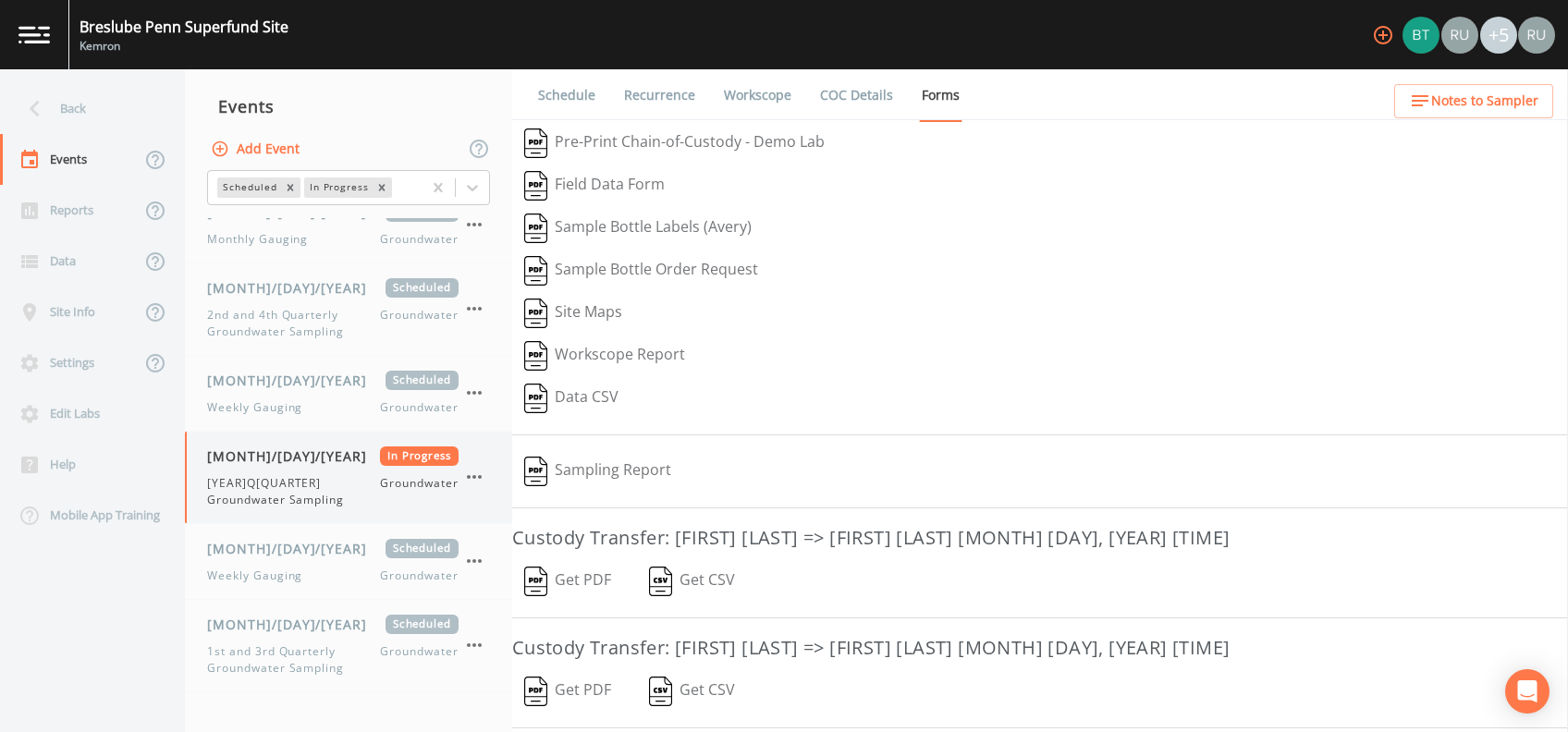 click on "2025Q3 Groundwater Sampling" at bounding box center [293, 492] 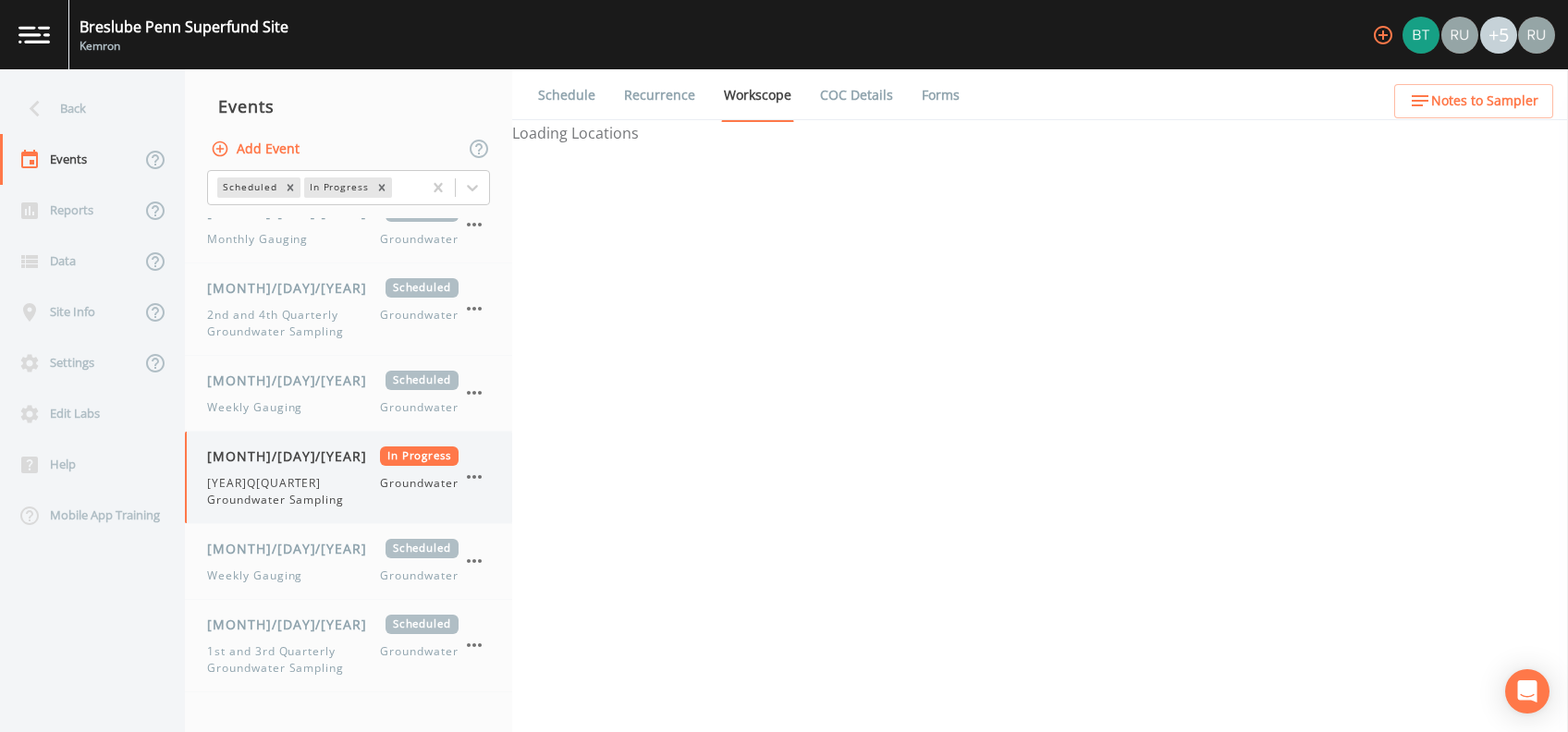 select on "4f082be6-97a7-4f70-a81f-c26a4e896ad7" 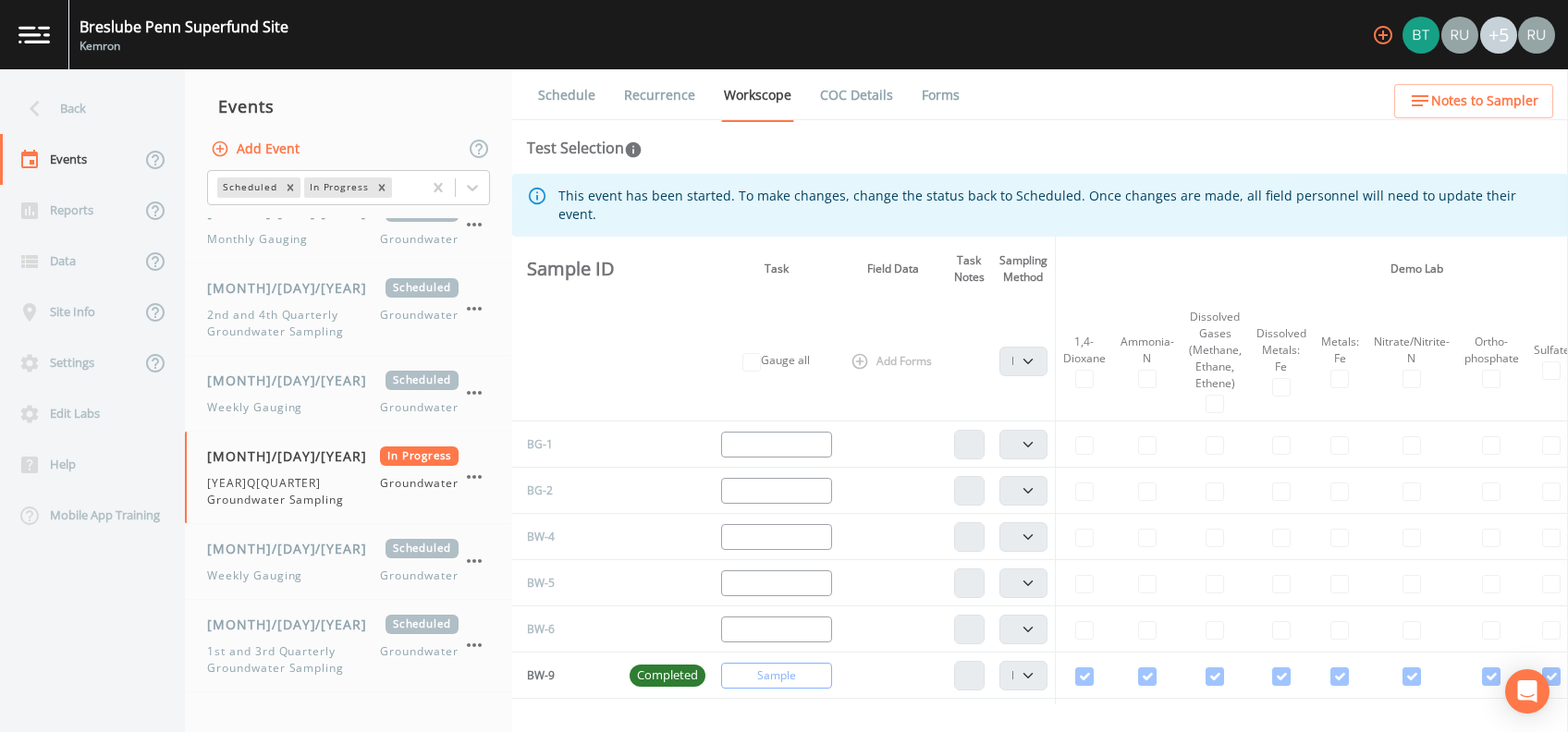 click on "Forms" at bounding box center [940, 95] 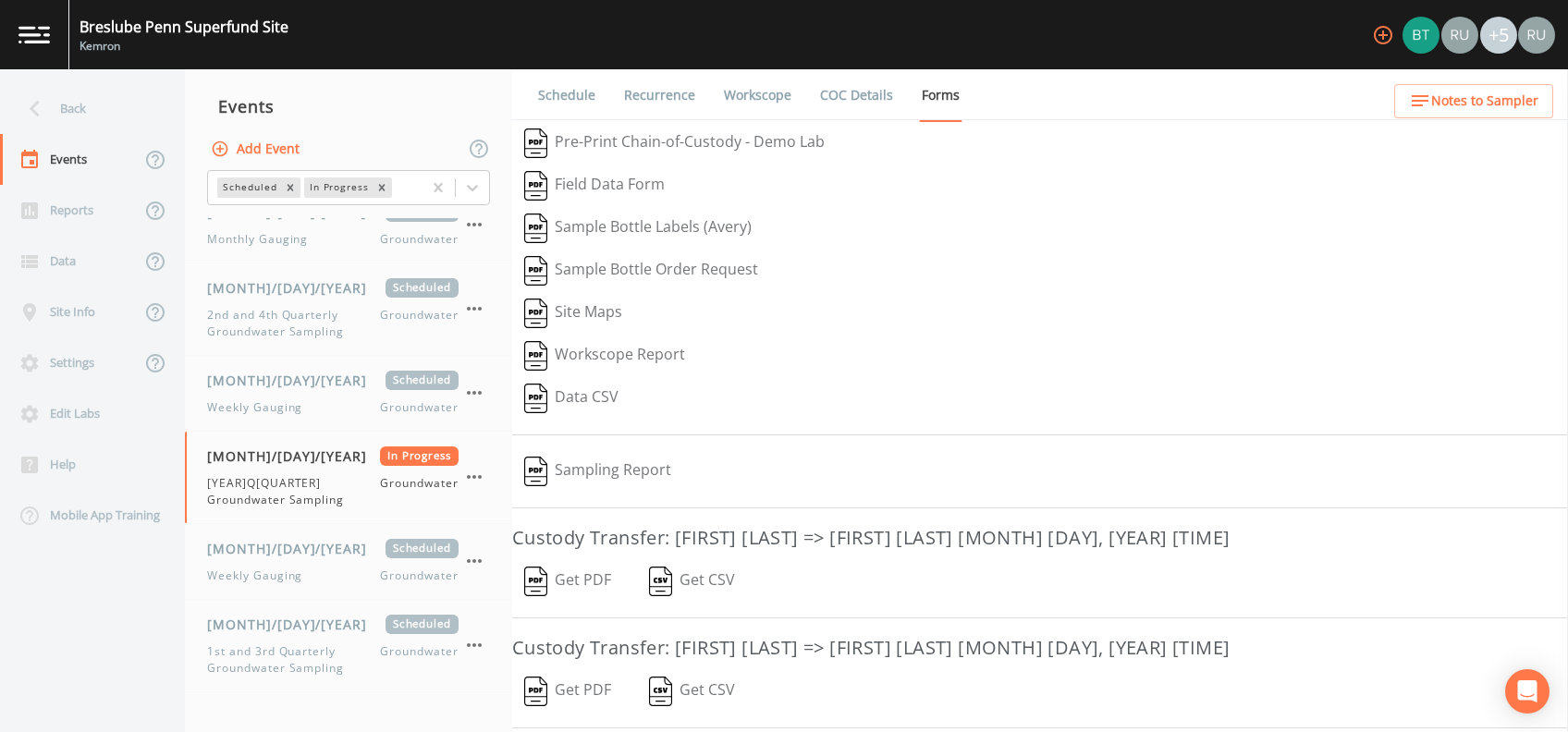 click on "Sampling Report" at bounding box center [597, 471] 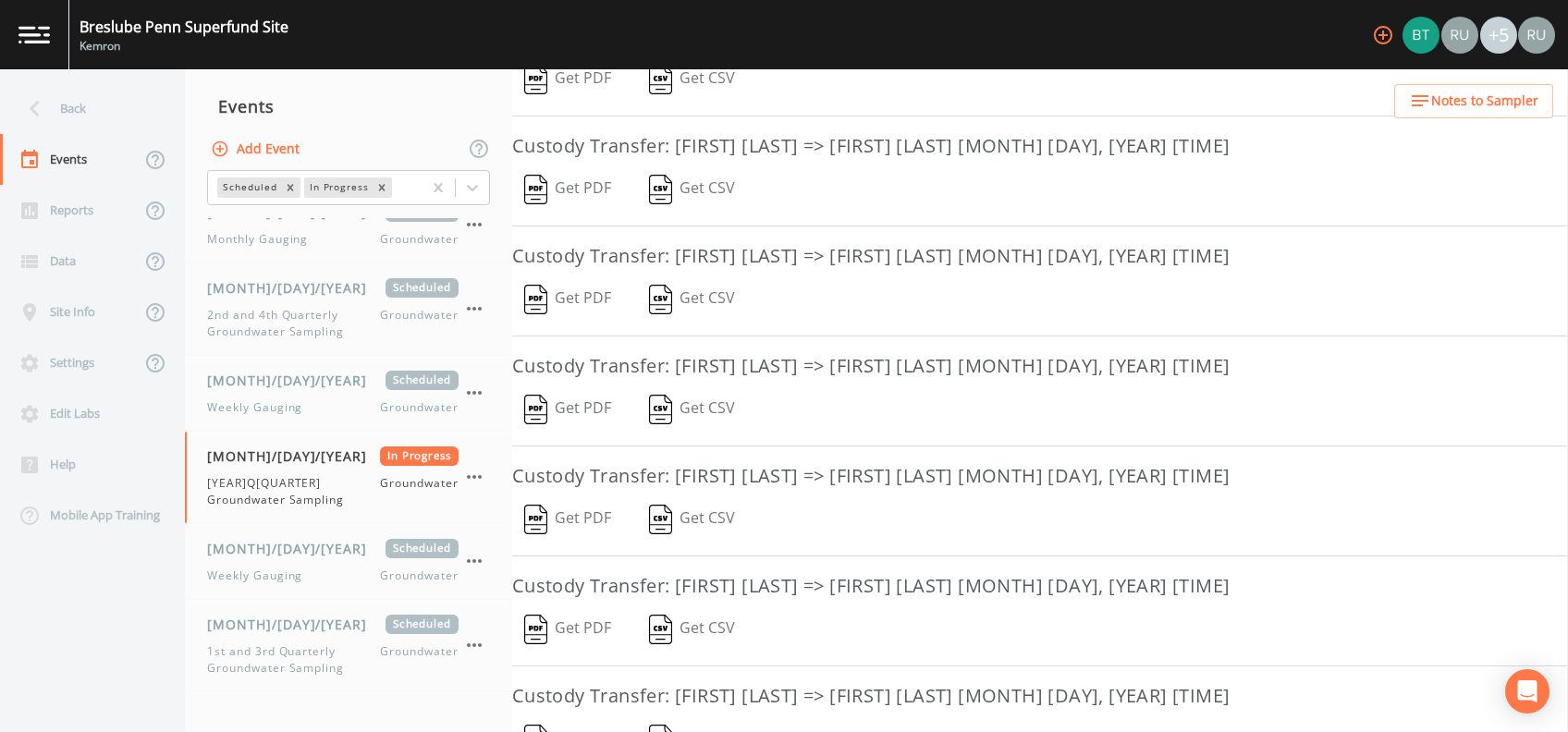 scroll, scrollTop: 1826, scrollLeft: 0, axis: vertical 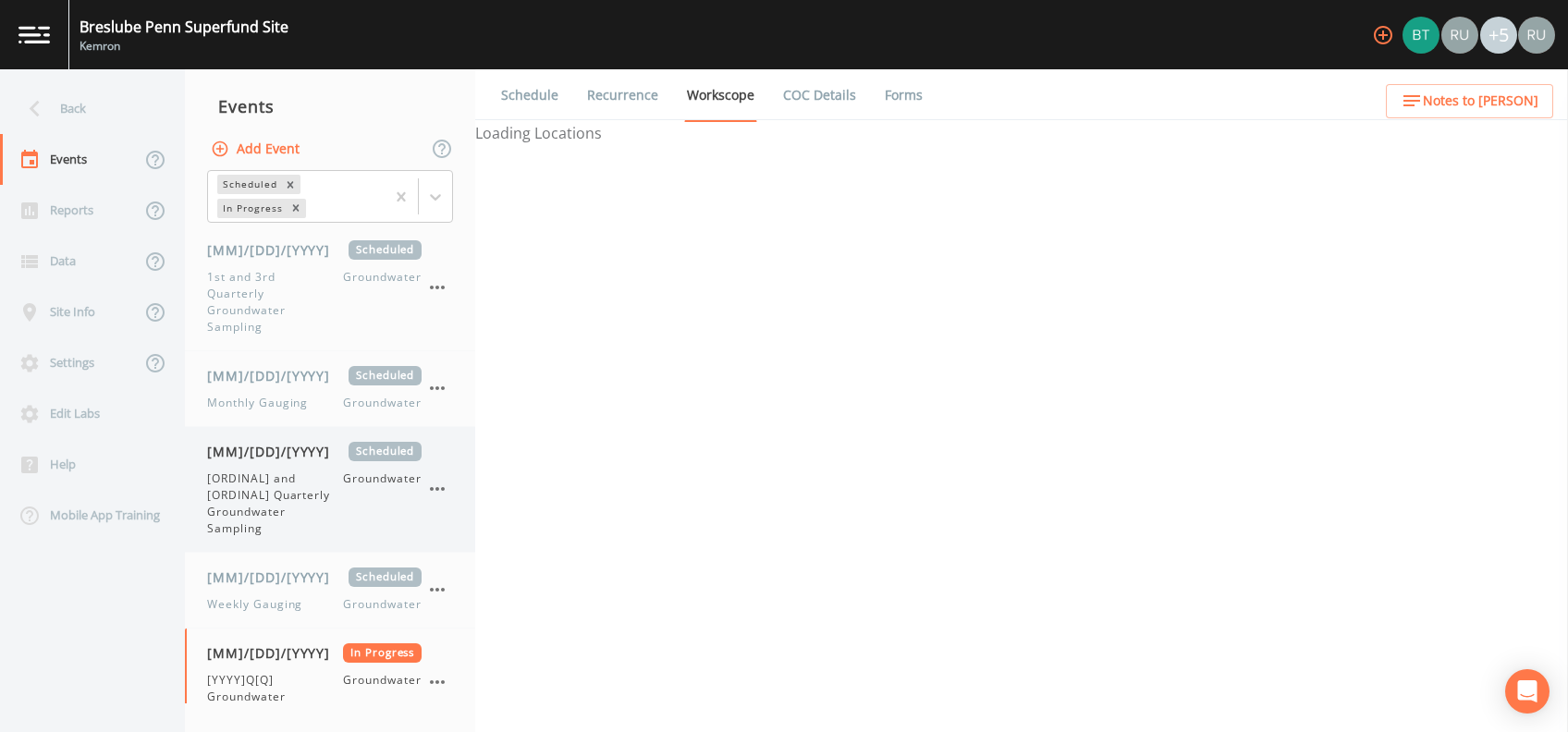 select on "4f082be6-97a7-4f70-a81f-c26a4e896ad7" 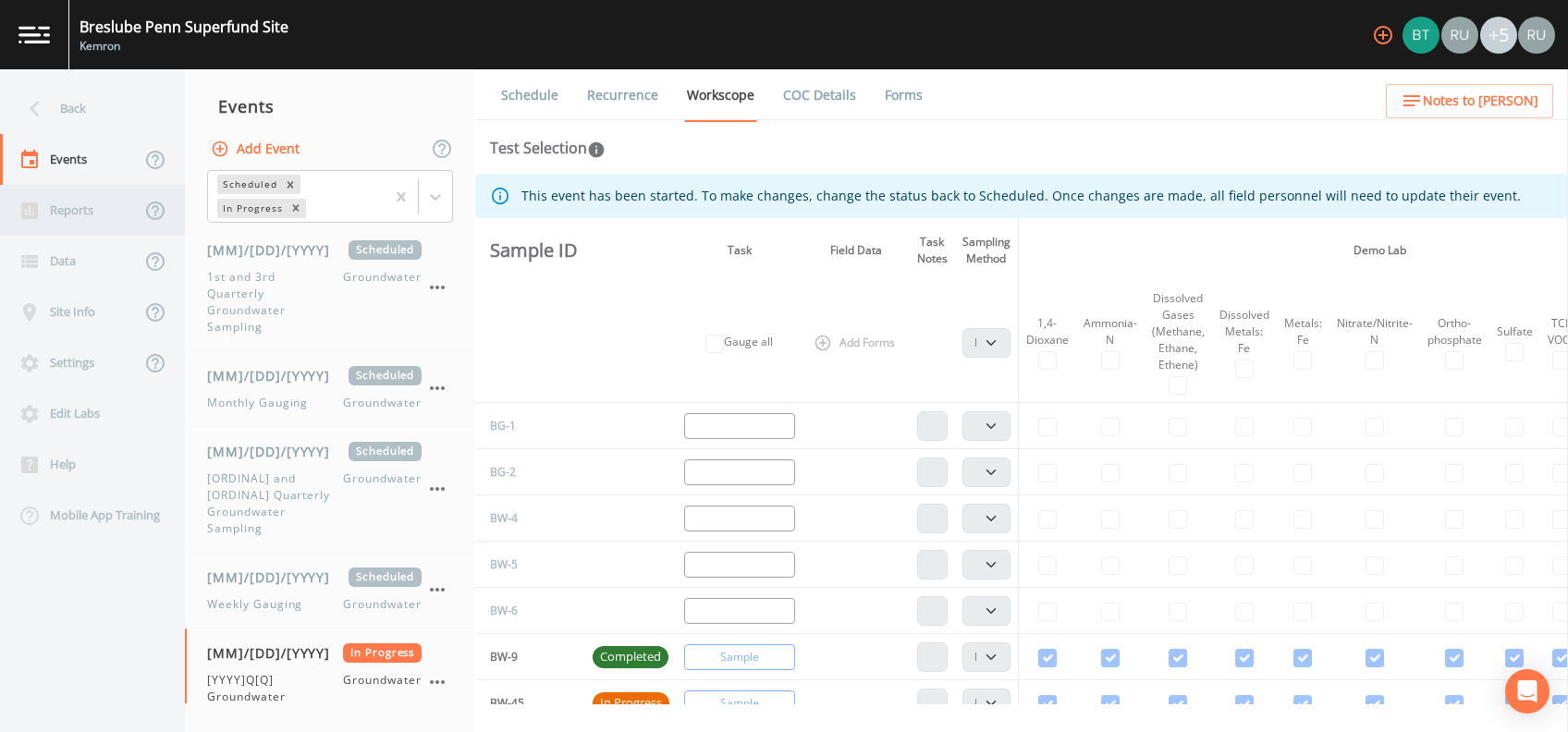click on "Reports" at bounding box center (70, 210) 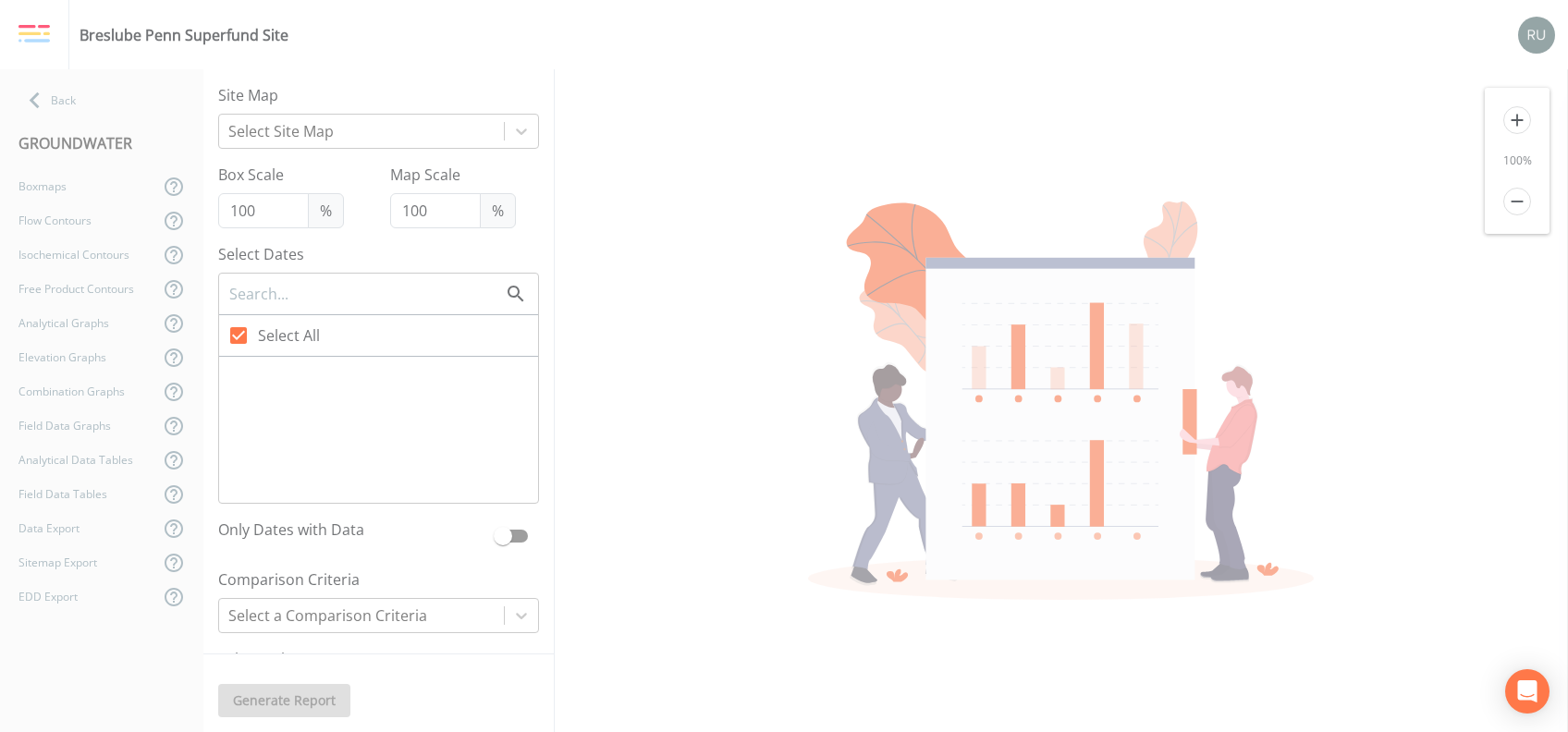 checkbox on "false" 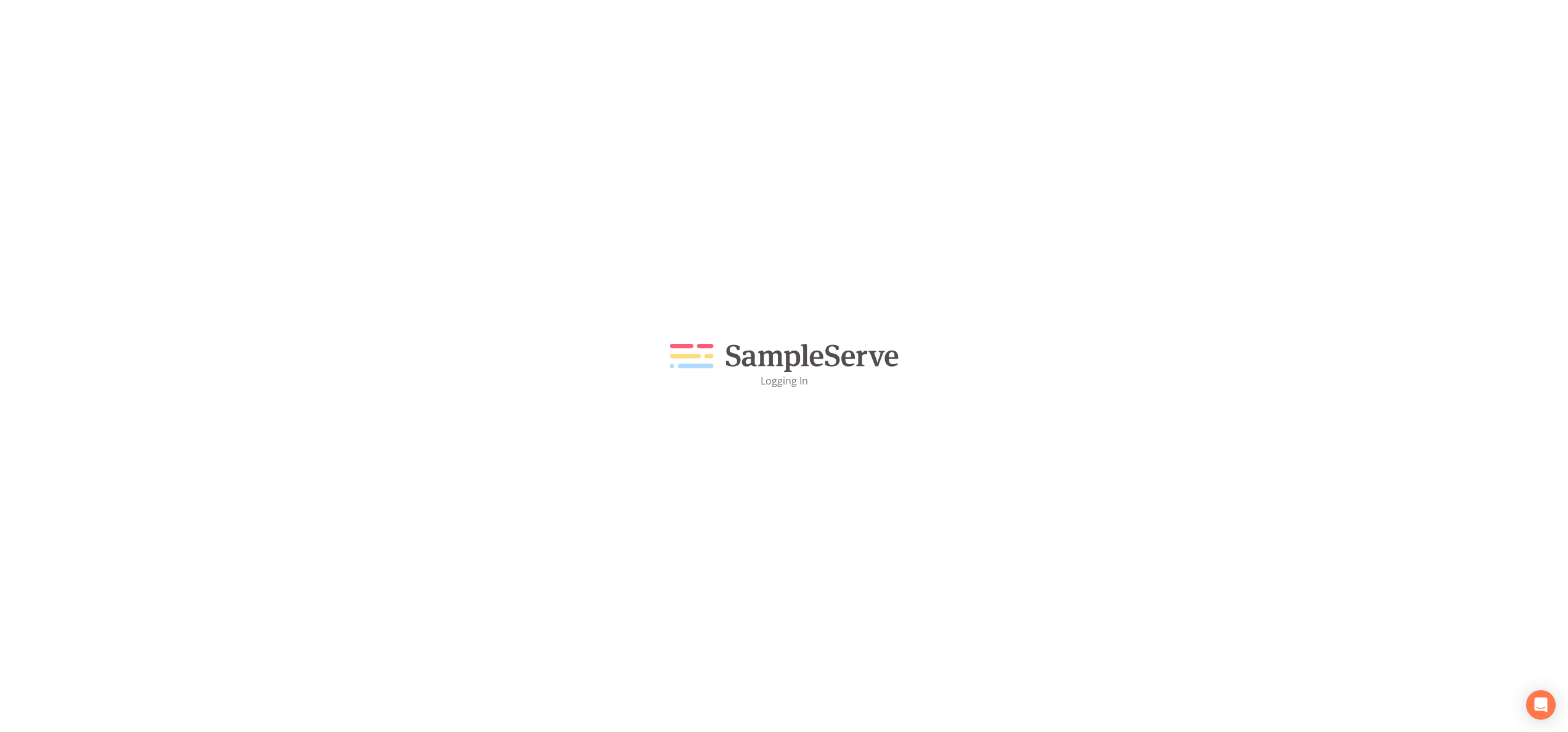 scroll, scrollTop: 0, scrollLeft: 0, axis: both 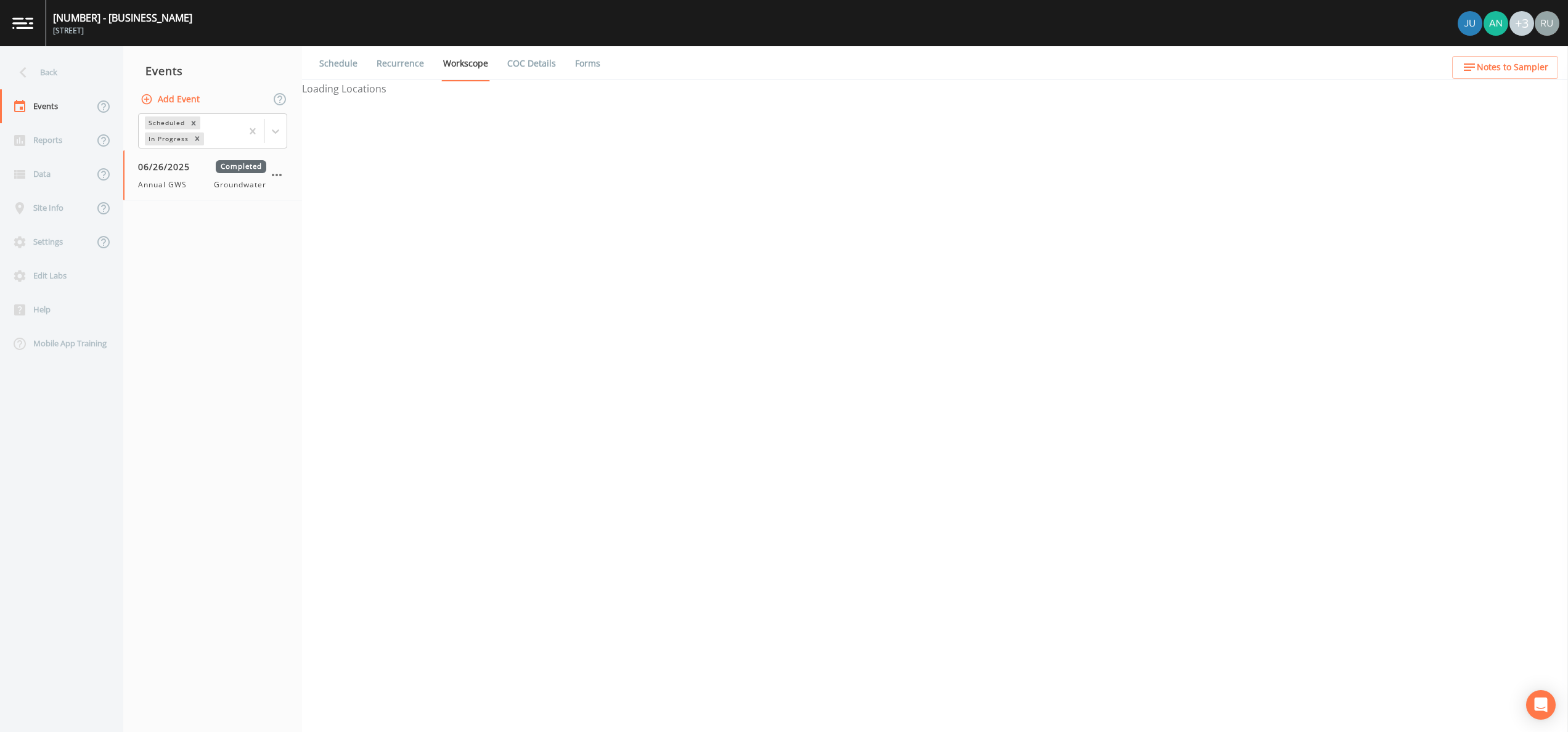 select on "[UUID]" 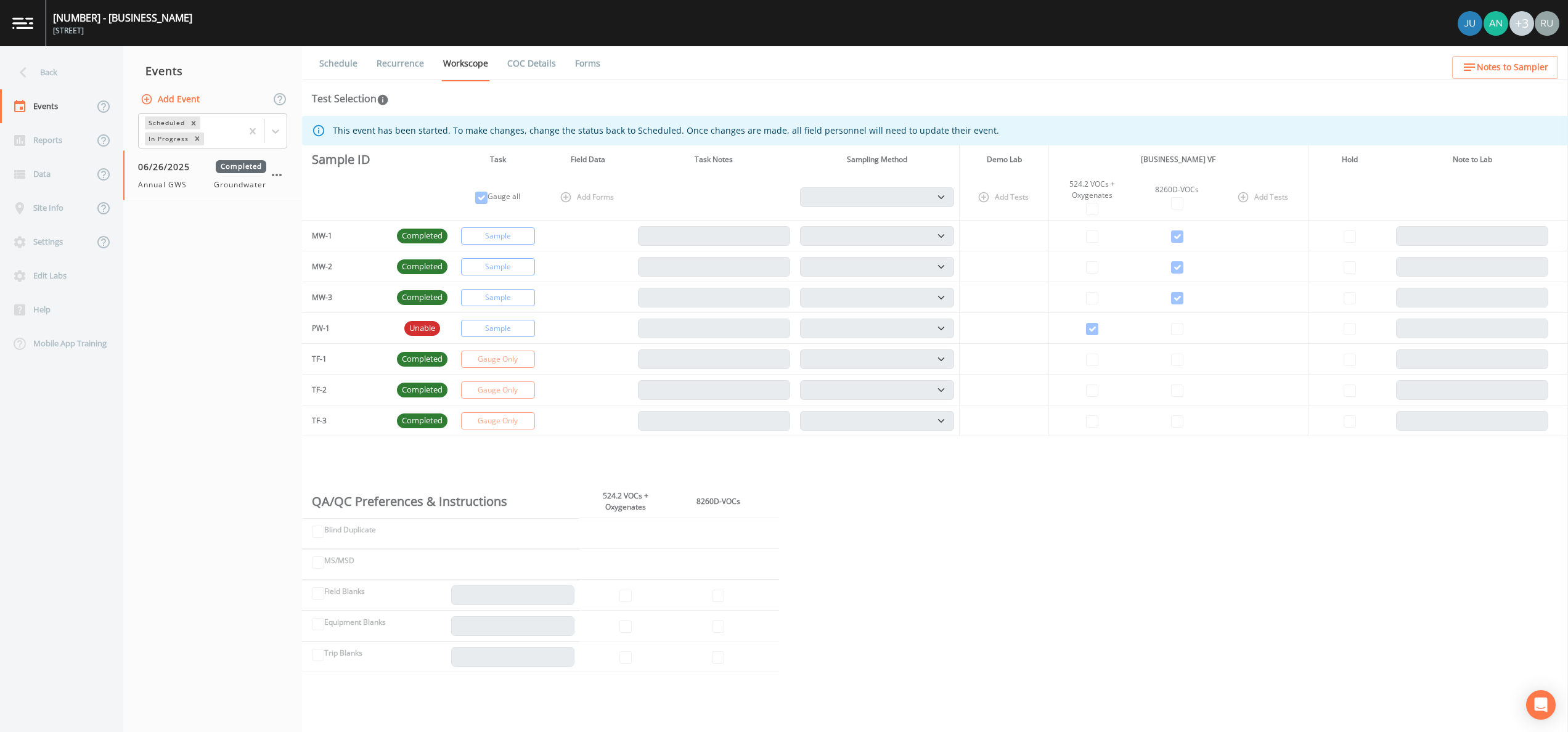 click on "Forms" at bounding box center [587, 63] 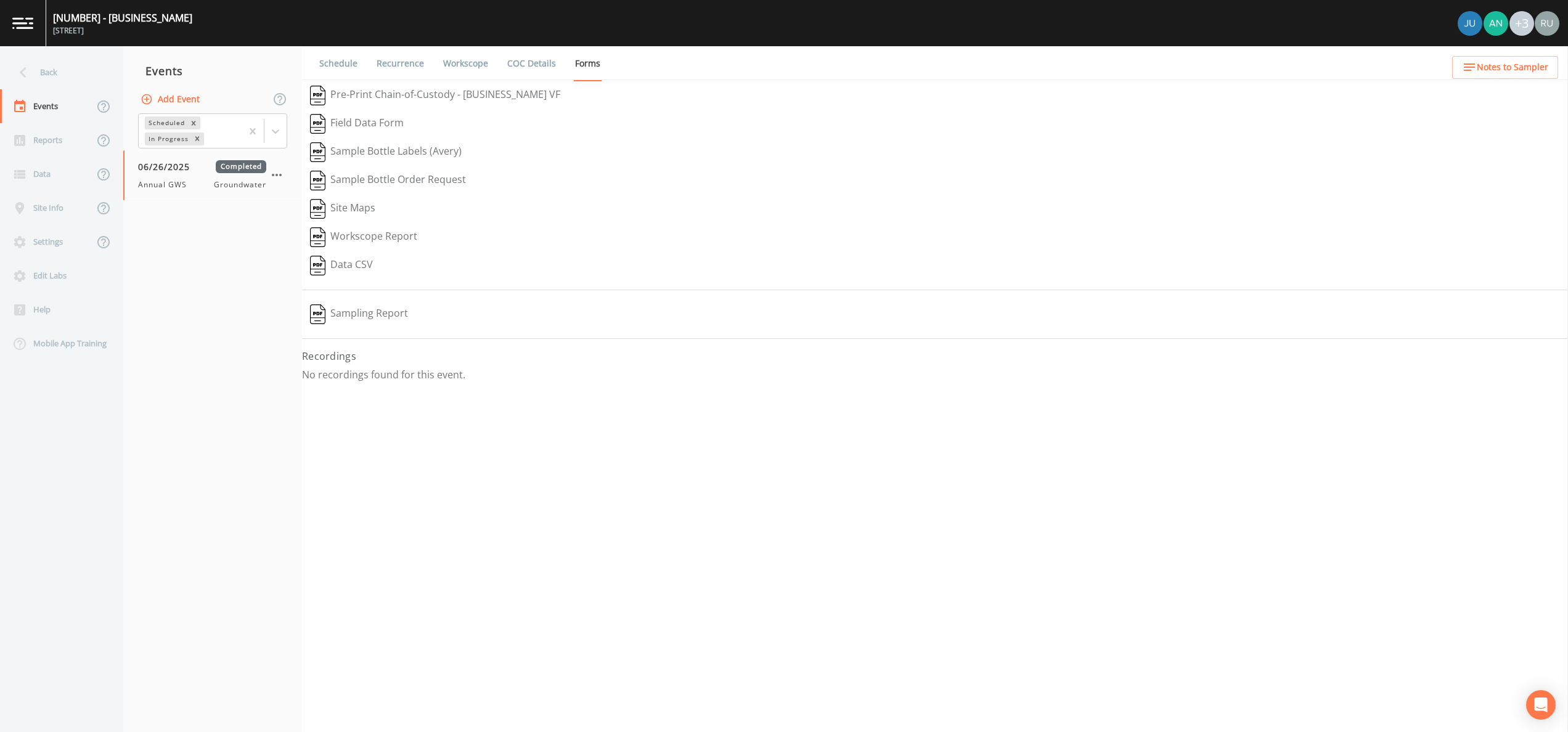 click on "Sampling Report" at bounding box center [359, 314] 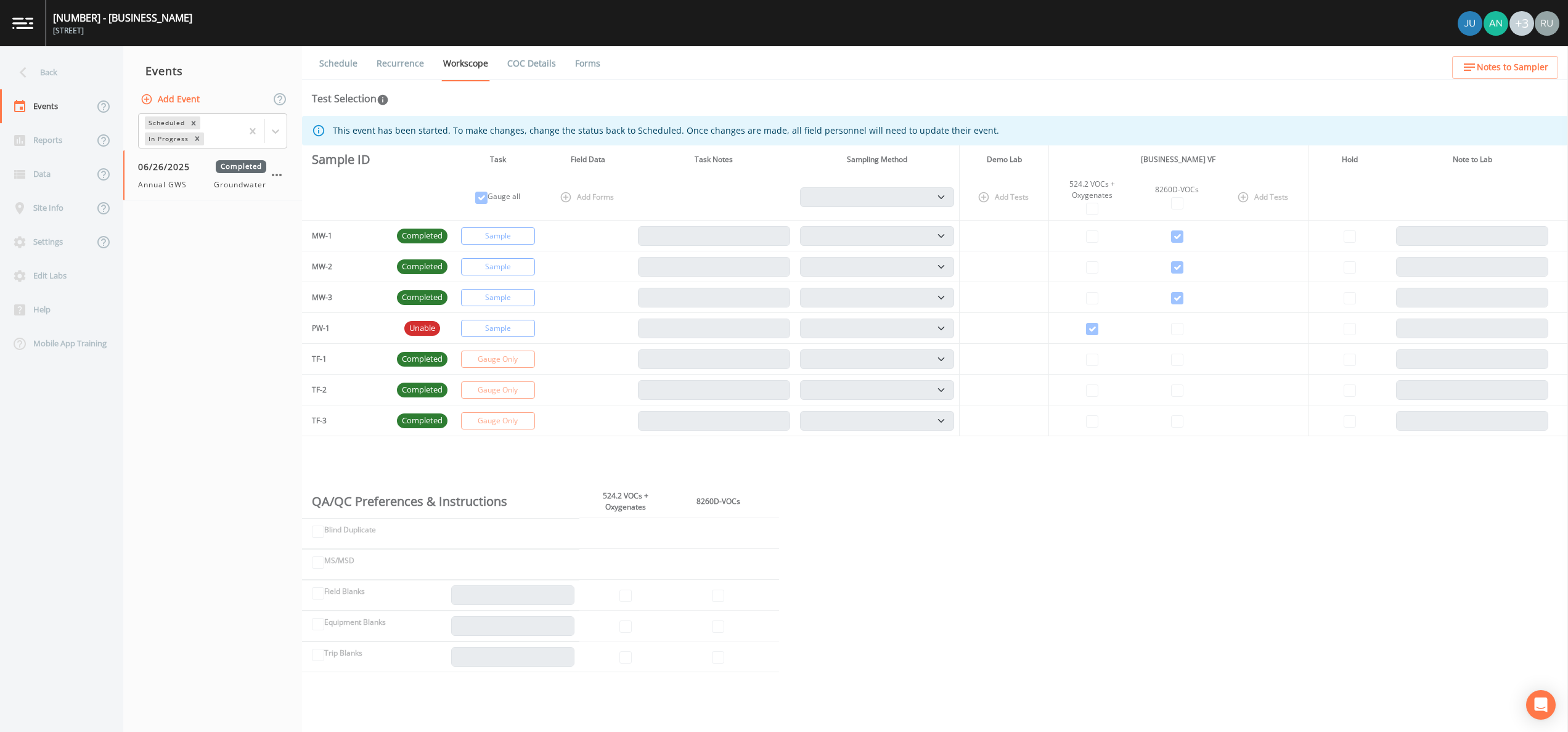 select on "[UUID]" 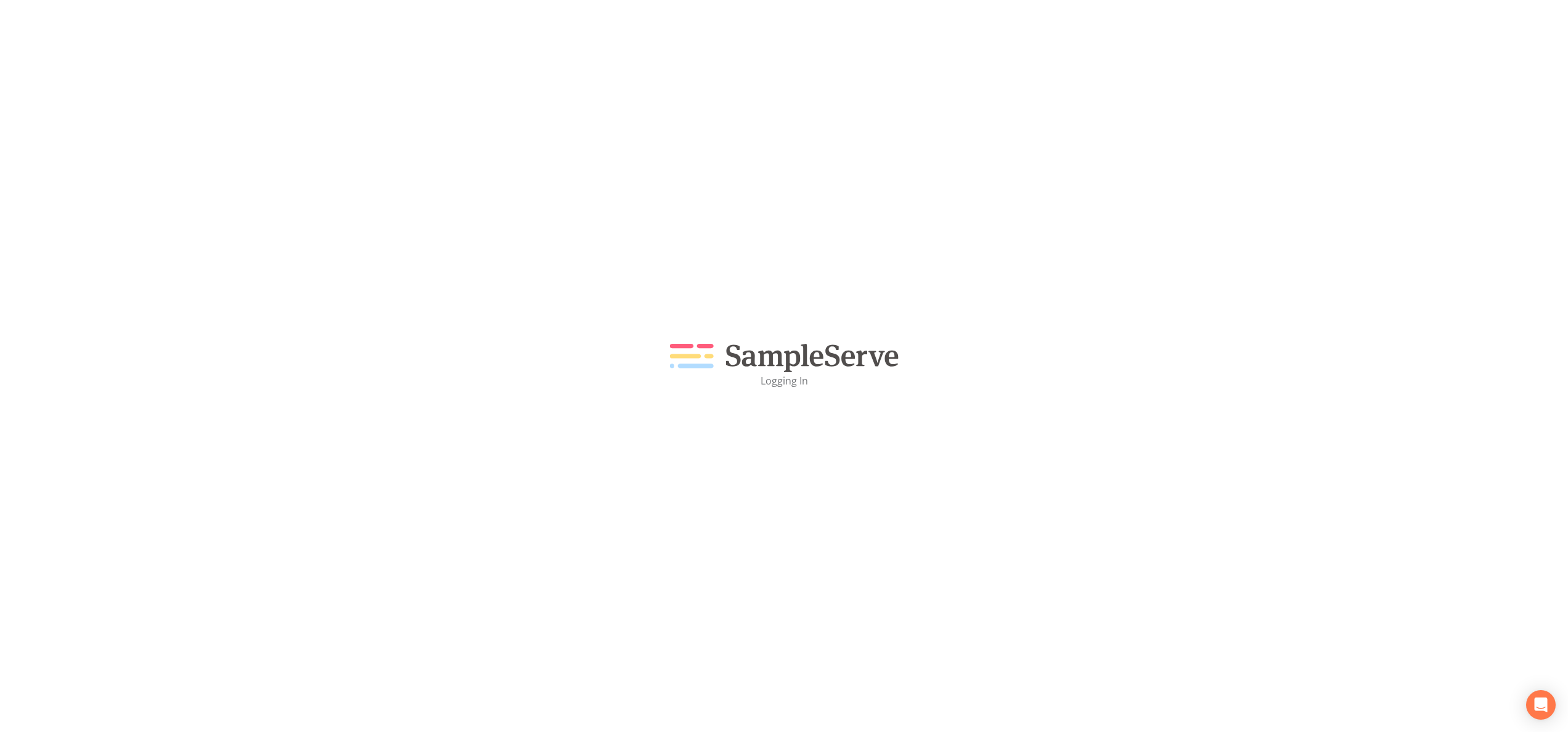 scroll, scrollTop: 0, scrollLeft: 0, axis: both 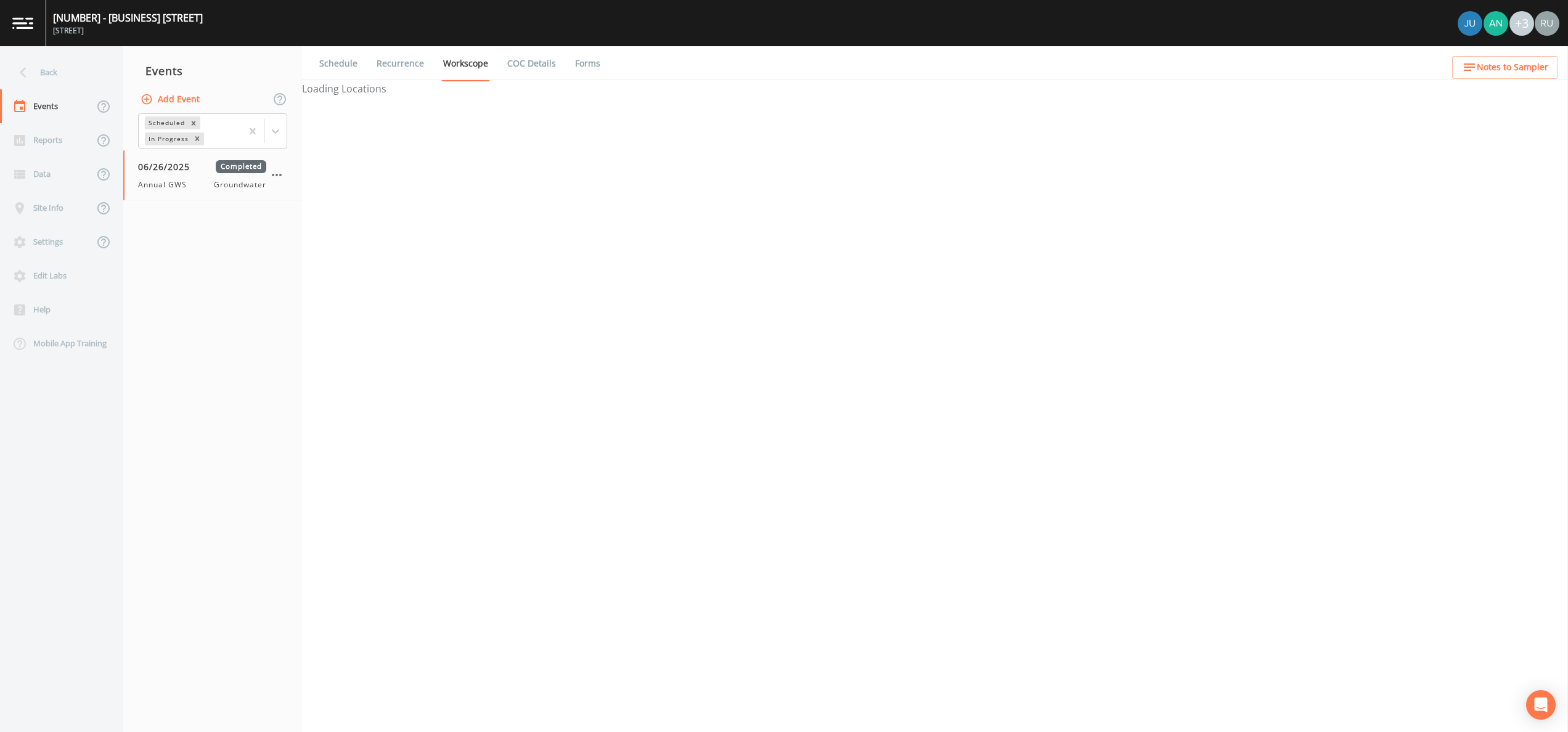select on "0b1af911-289b-4d7b-9fdf-156f6d27a2cf" 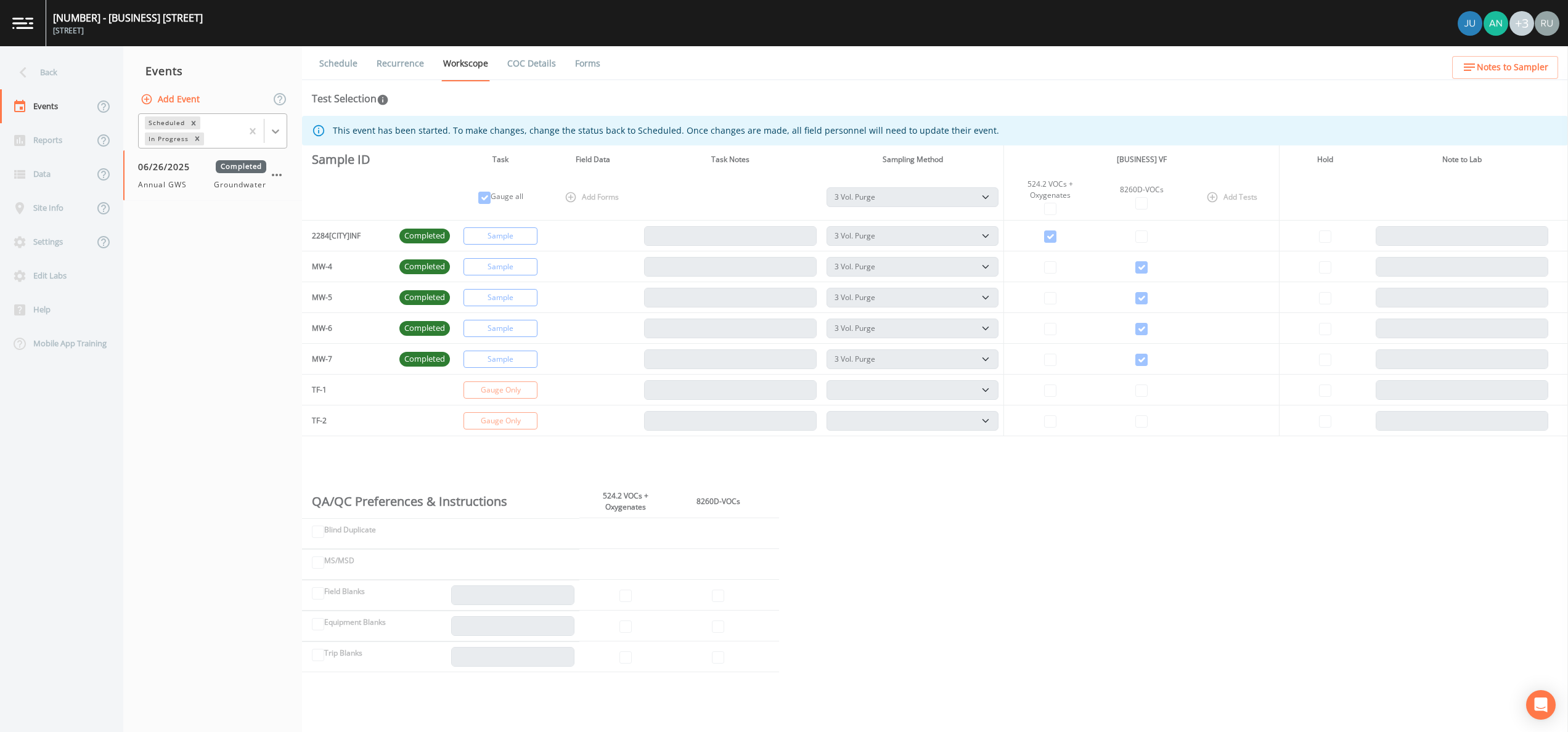 click 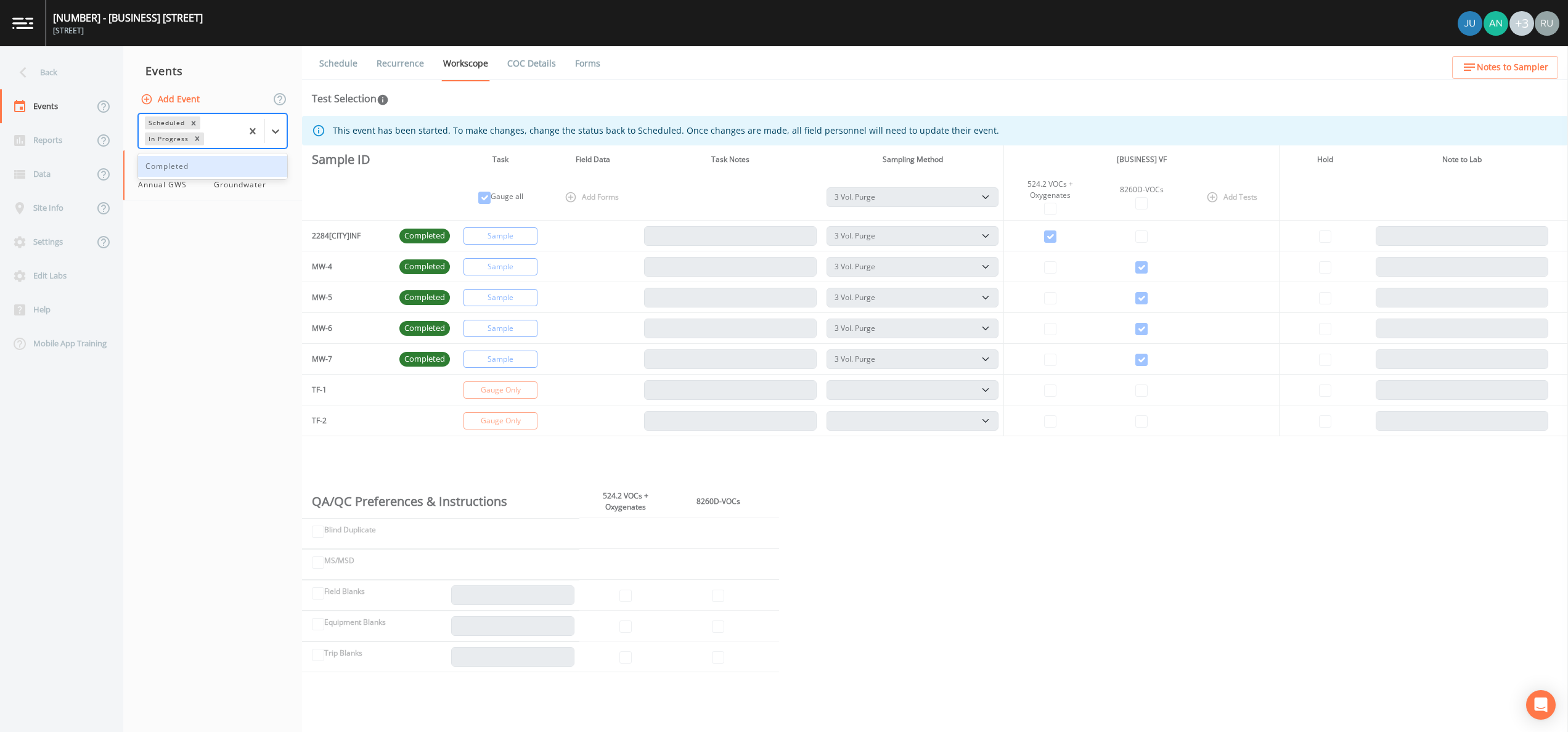 click on "Completed" at bounding box center [213, 166] 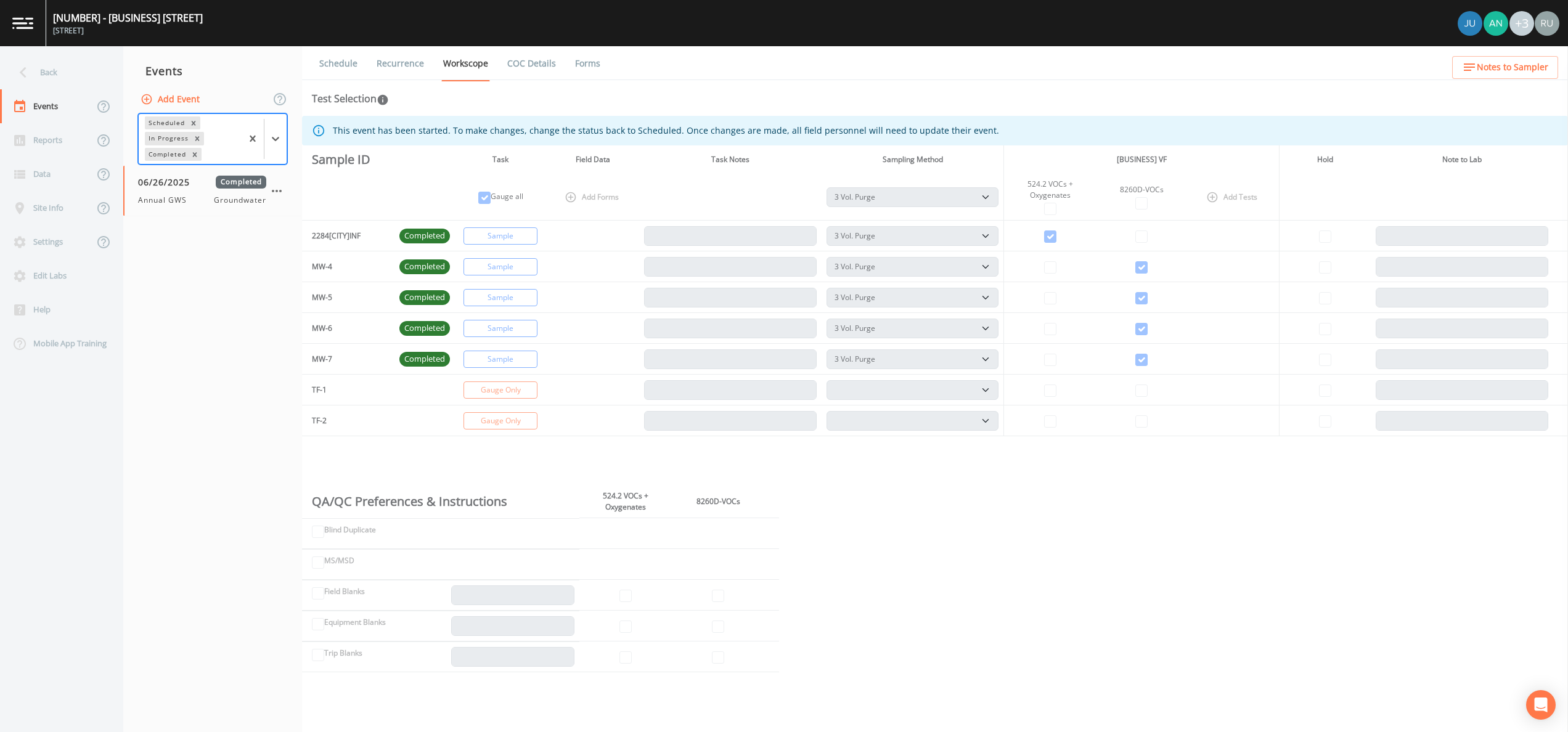 click on "Forms" at bounding box center (587, 63) 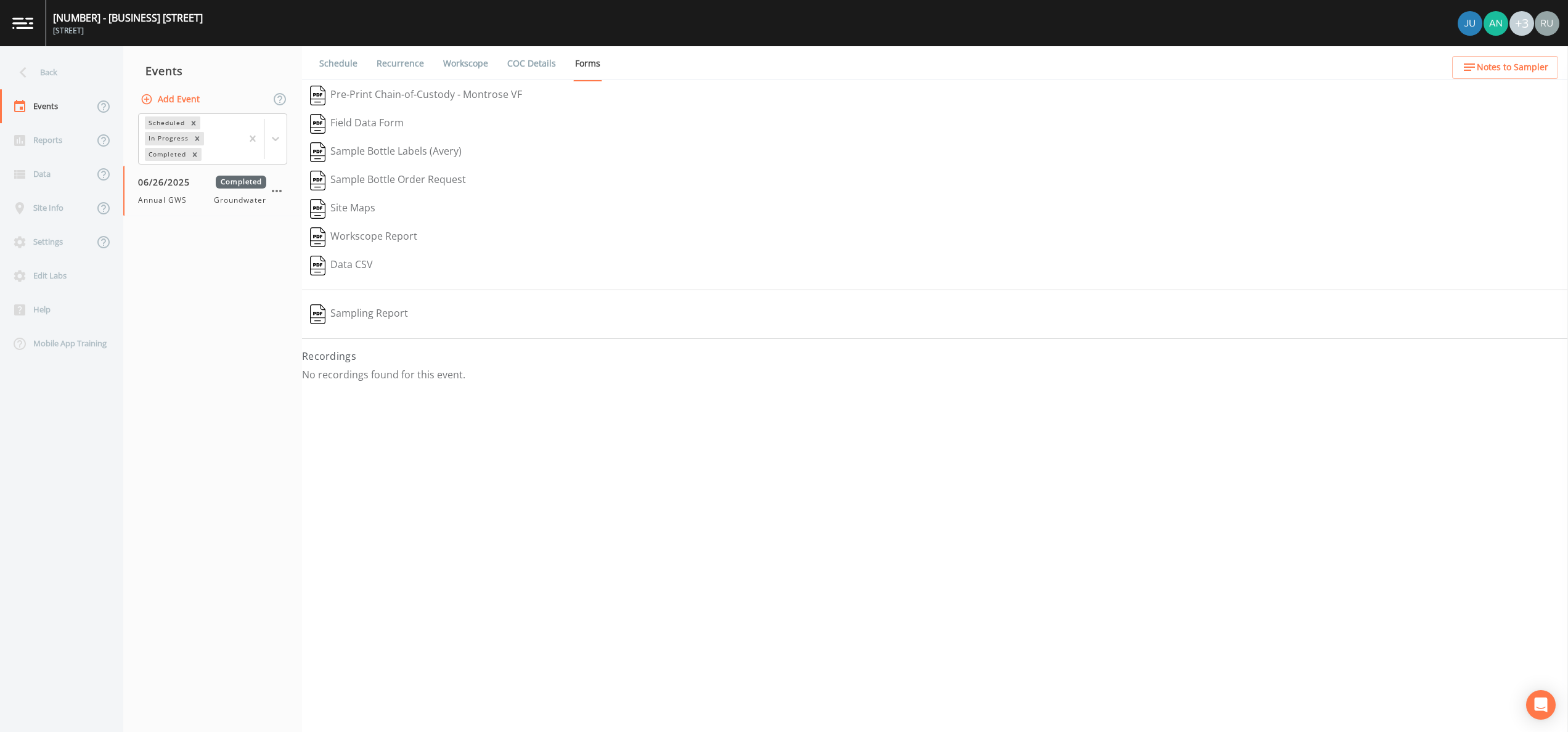 click on "Sampling Report" at bounding box center [359, 314] 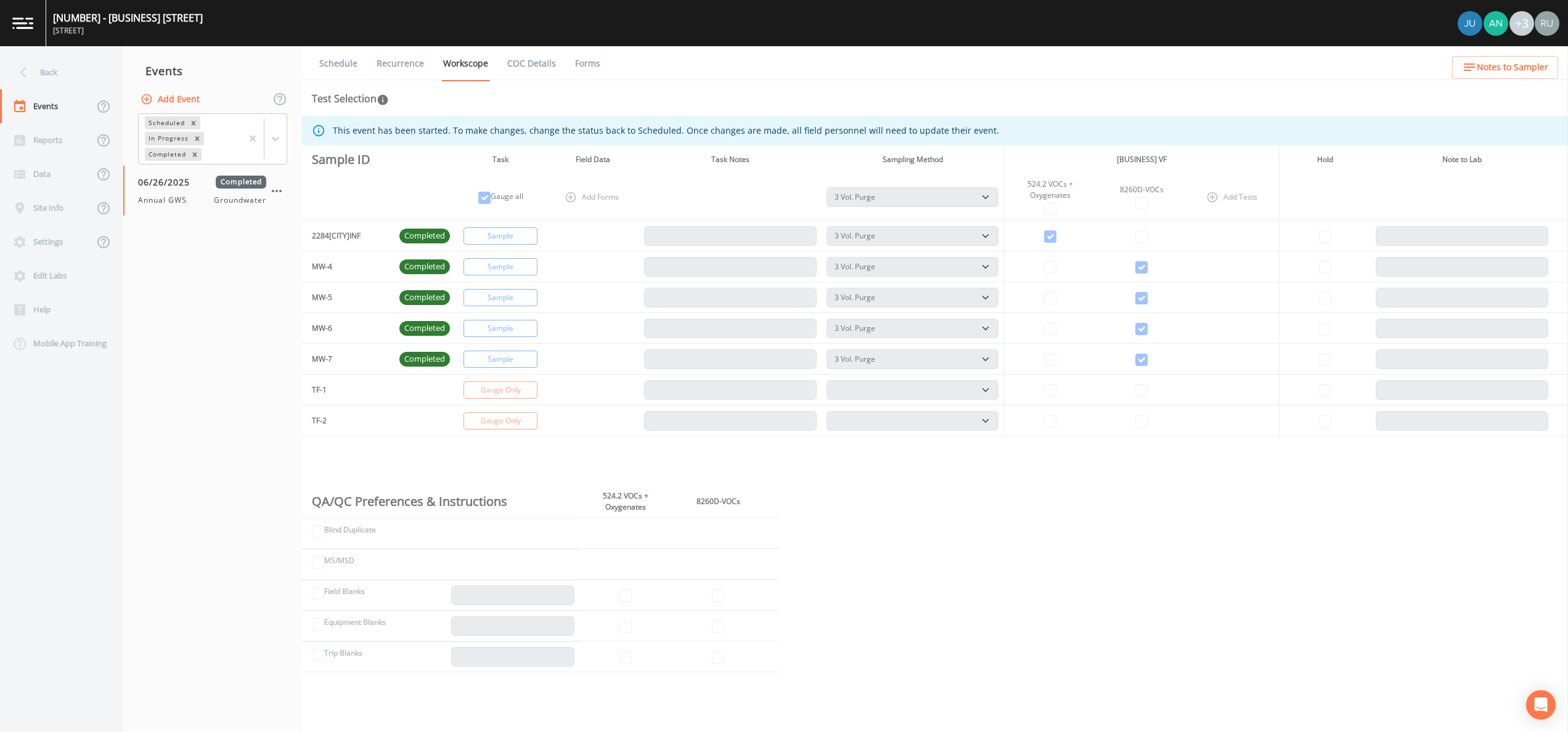 select on "0b1af911-289b-4d7b-9fdf-156f6d27a2cf" 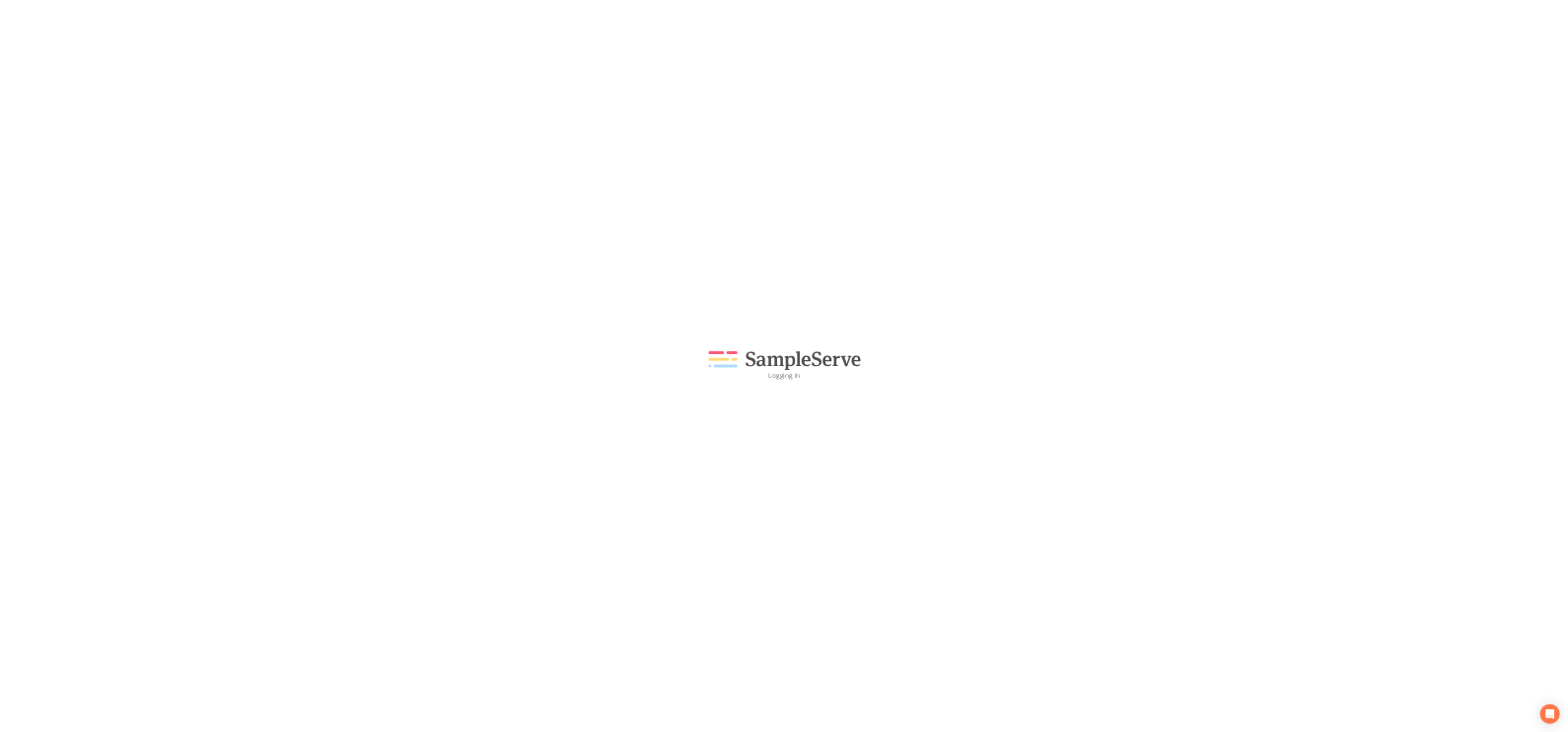 scroll, scrollTop: 0, scrollLeft: 0, axis: both 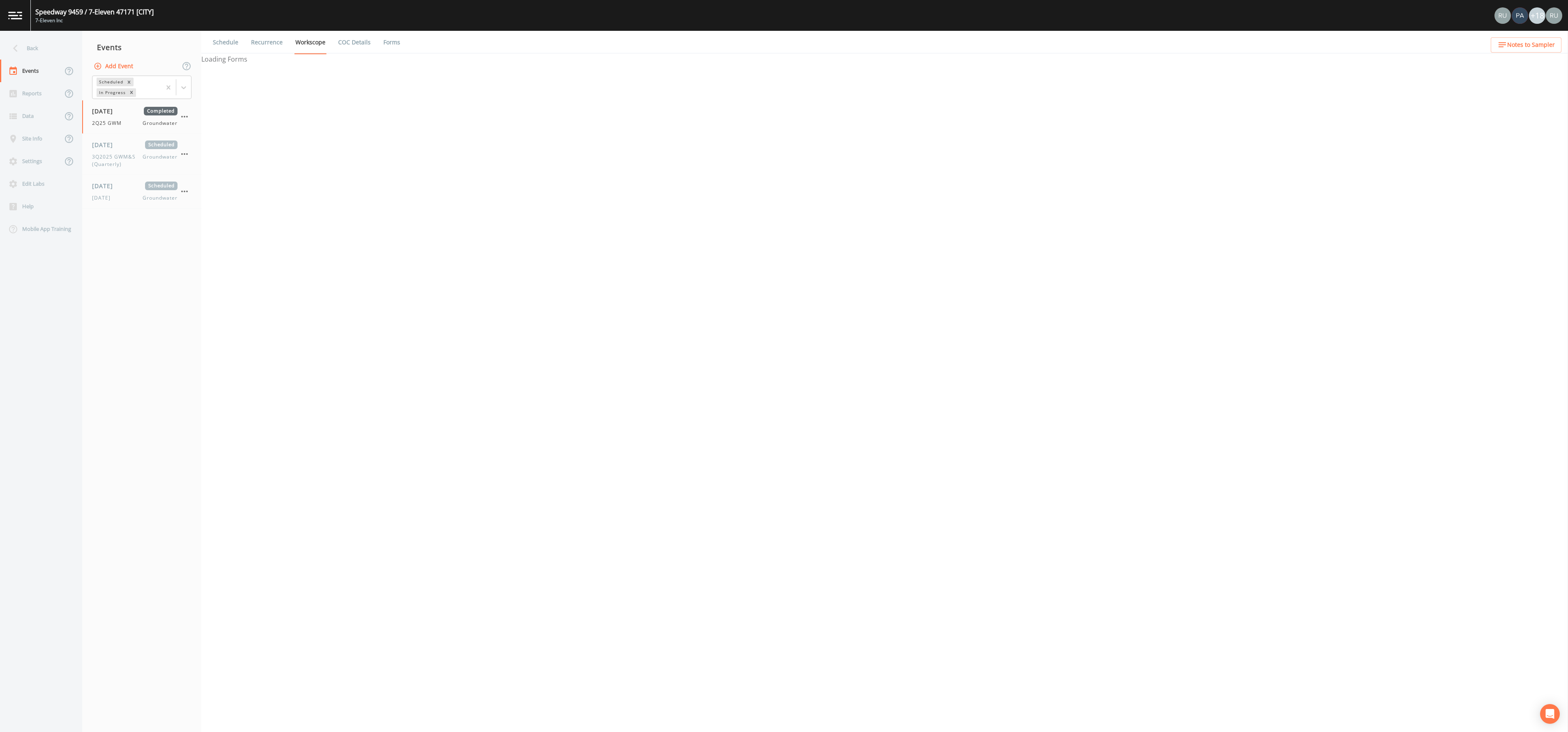 select on "4f082be6-97a7-4f70-a81f-c26a4e896ad7" 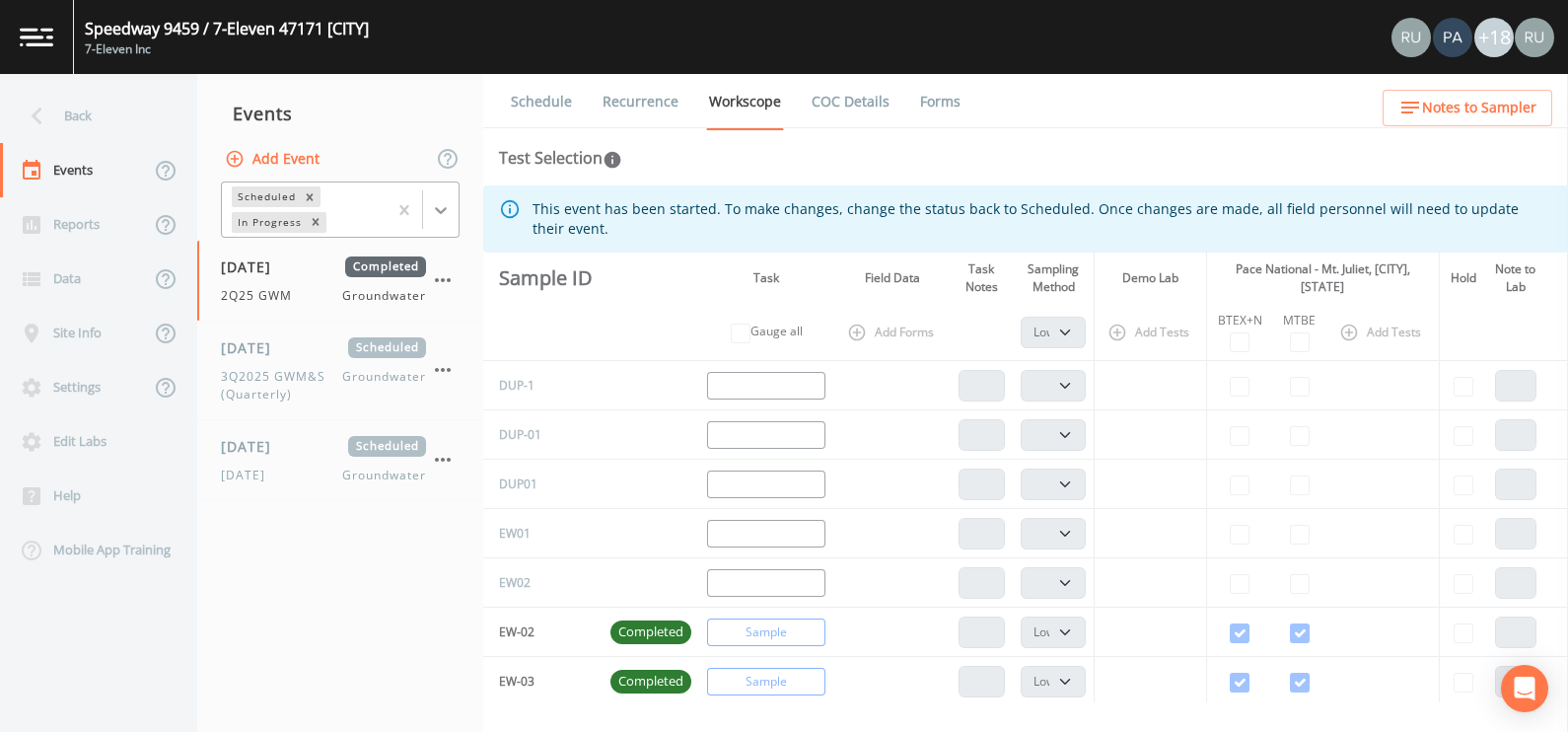 click at bounding box center [441, 210] 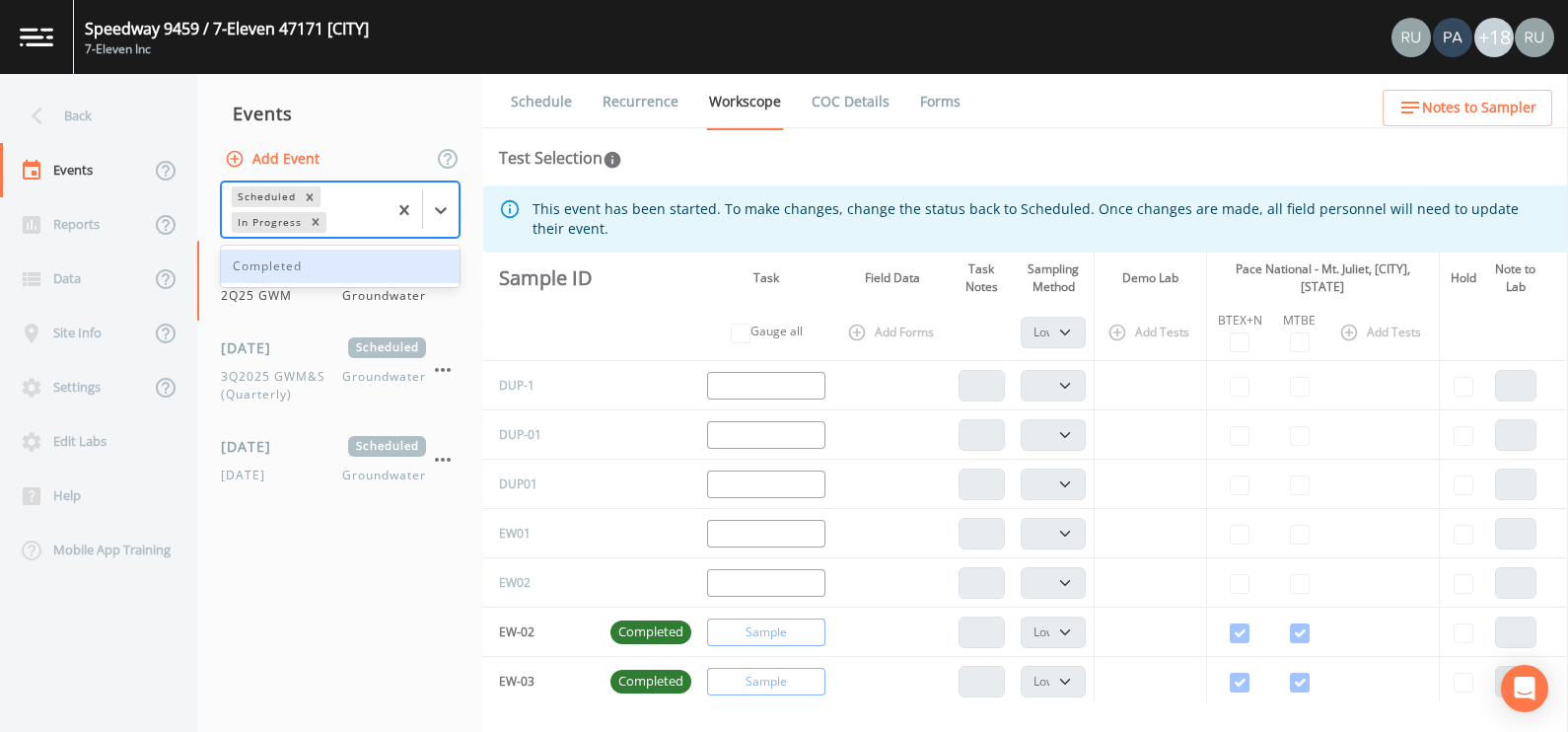 click on "Completed" at bounding box center (340, 266) 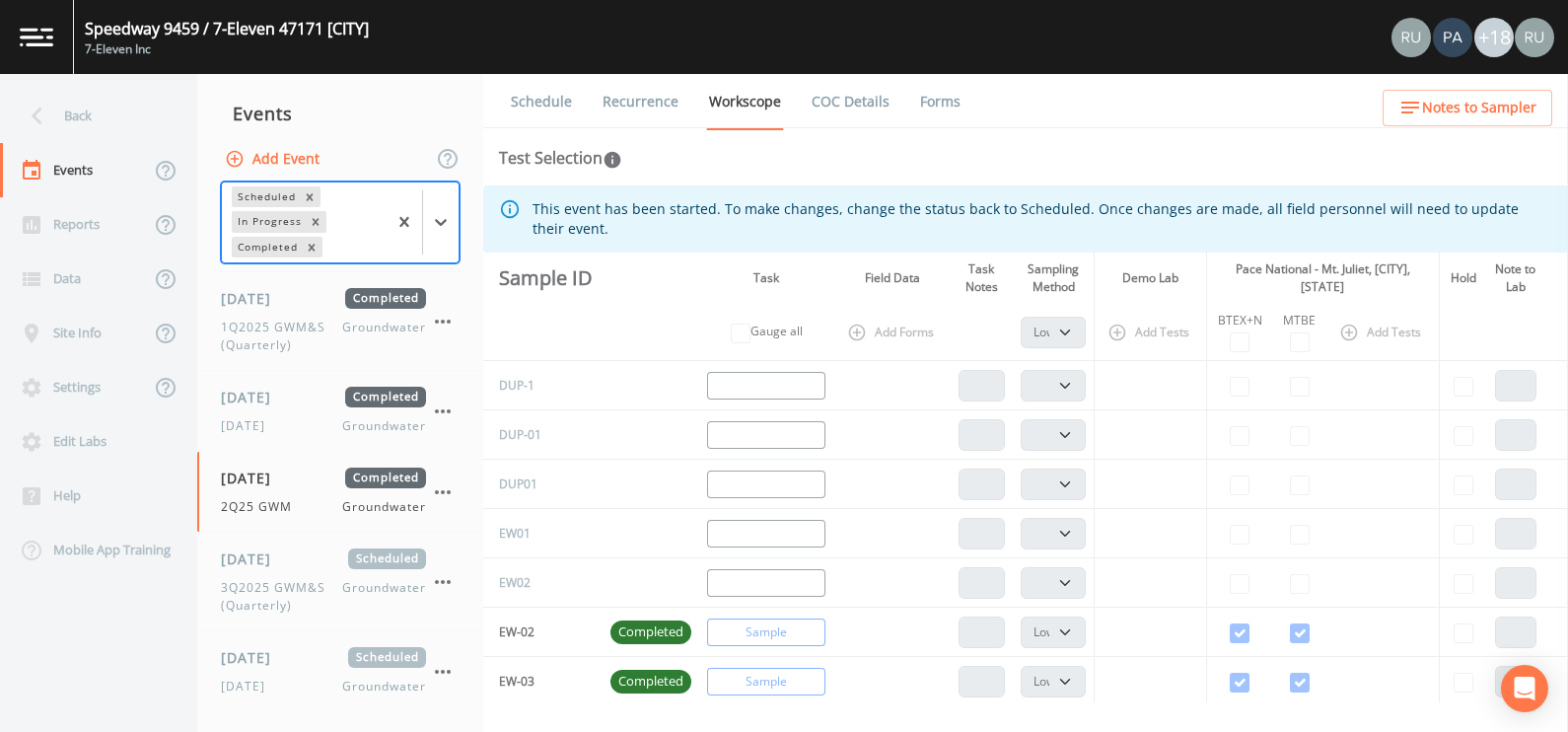 scroll, scrollTop: 936, scrollLeft: 0, axis: vertical 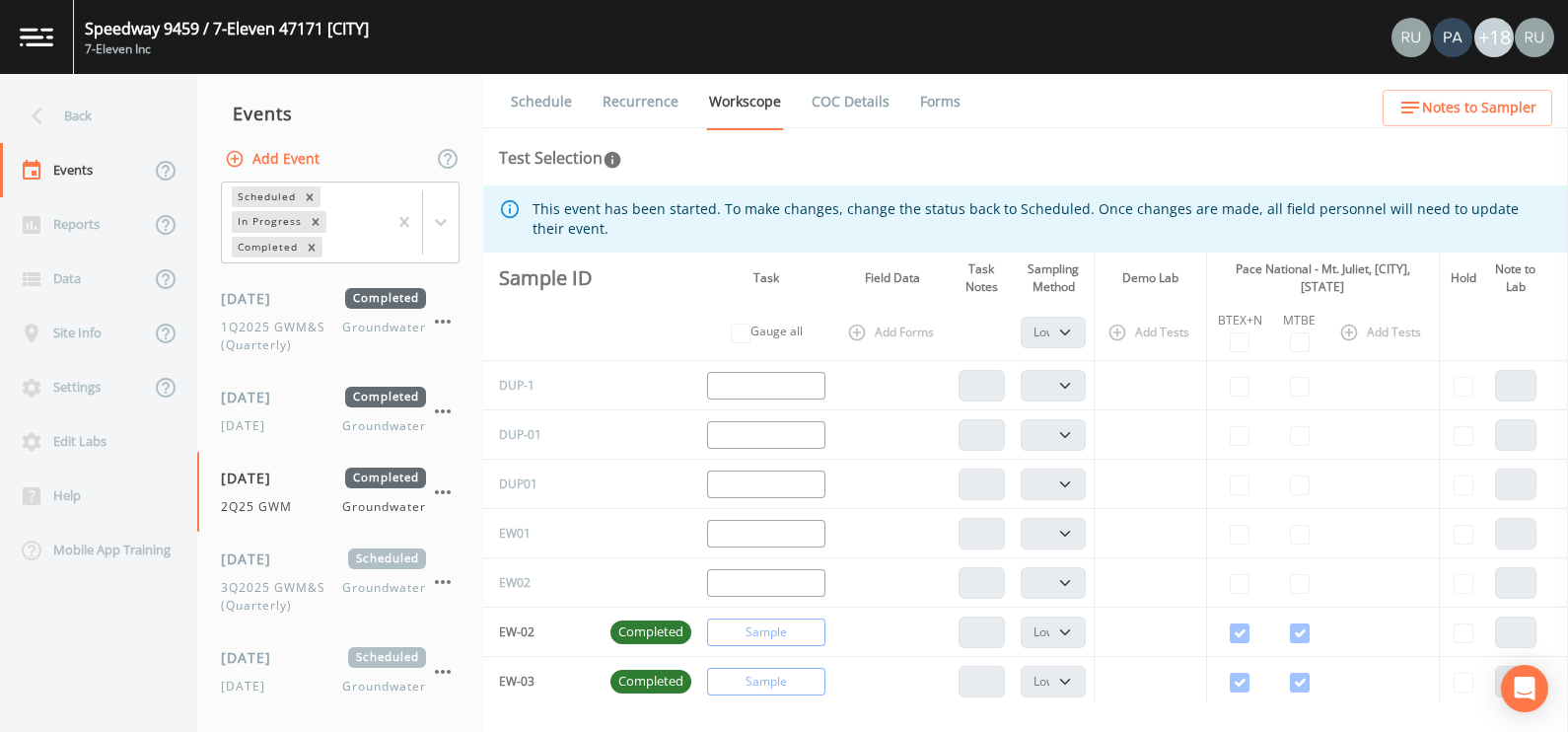 click on "Forms" at bounding box center [940, 102] 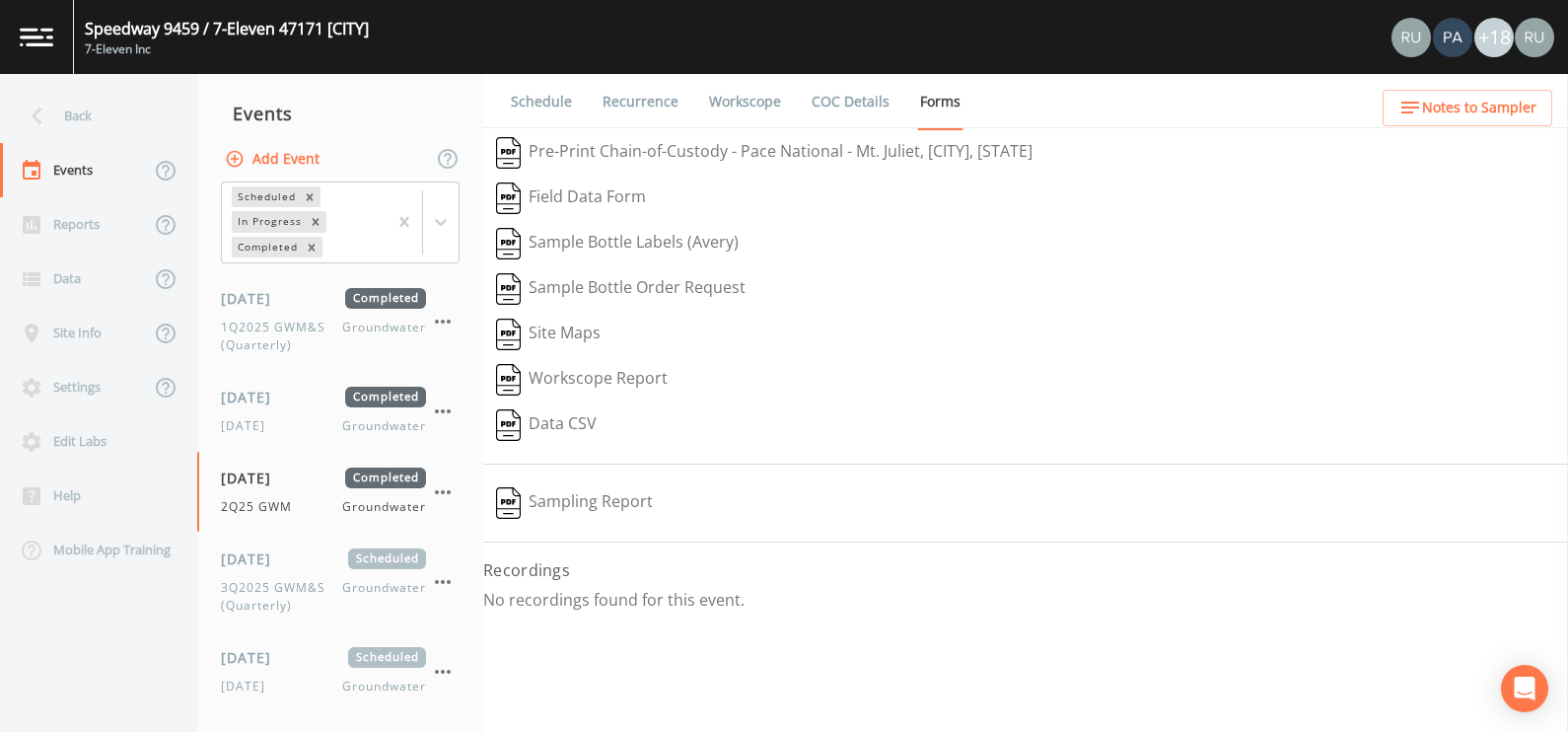 click on "Sampling Report" at bounding box center [574, 503] 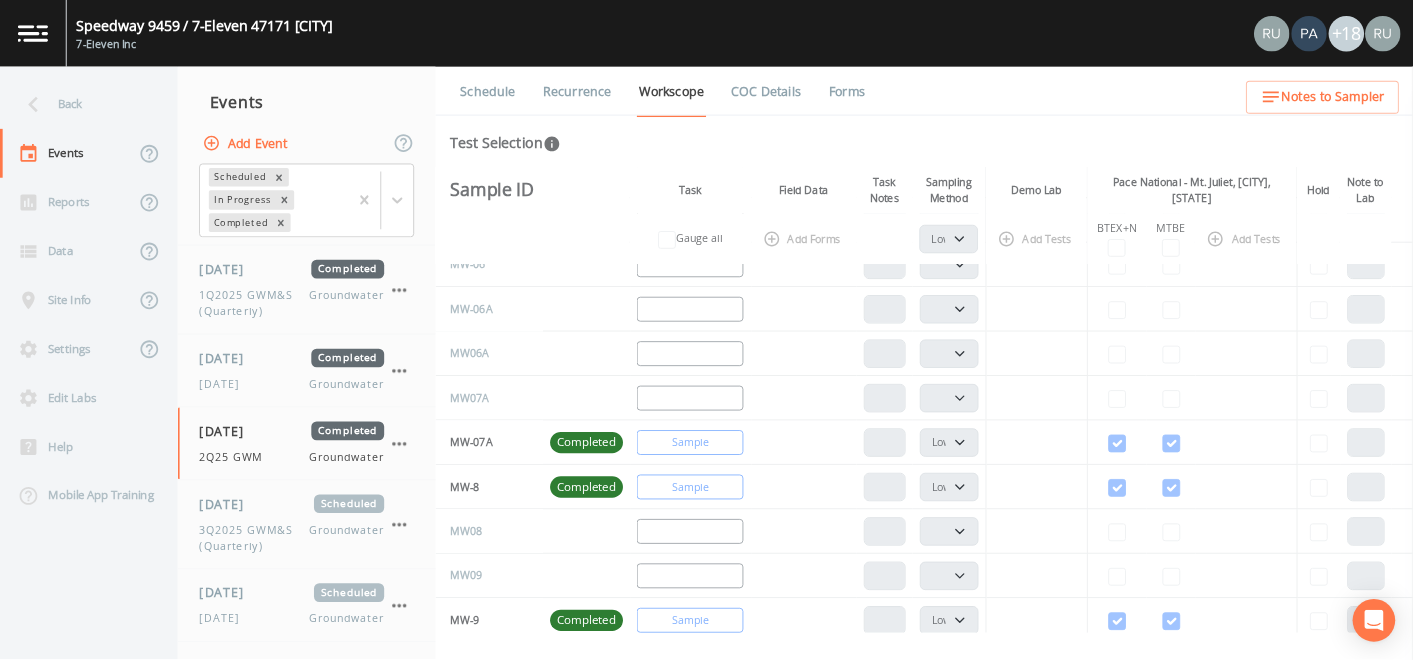 scroll, scrollTop: 999, scrollLeft: 0, axis: vertical 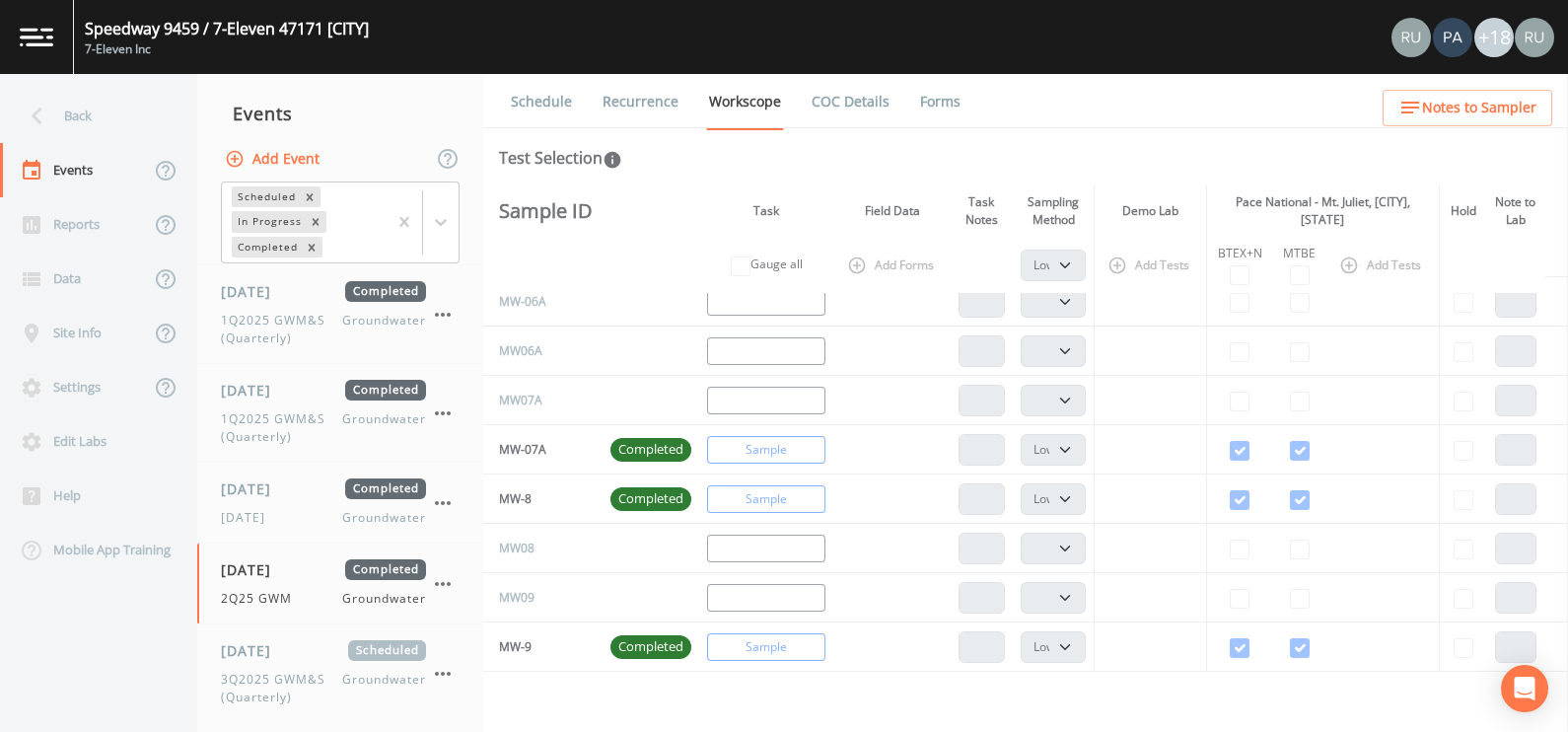 select on "4f082be6-97a7-4f70-a81f-c26a4e896ad7" 